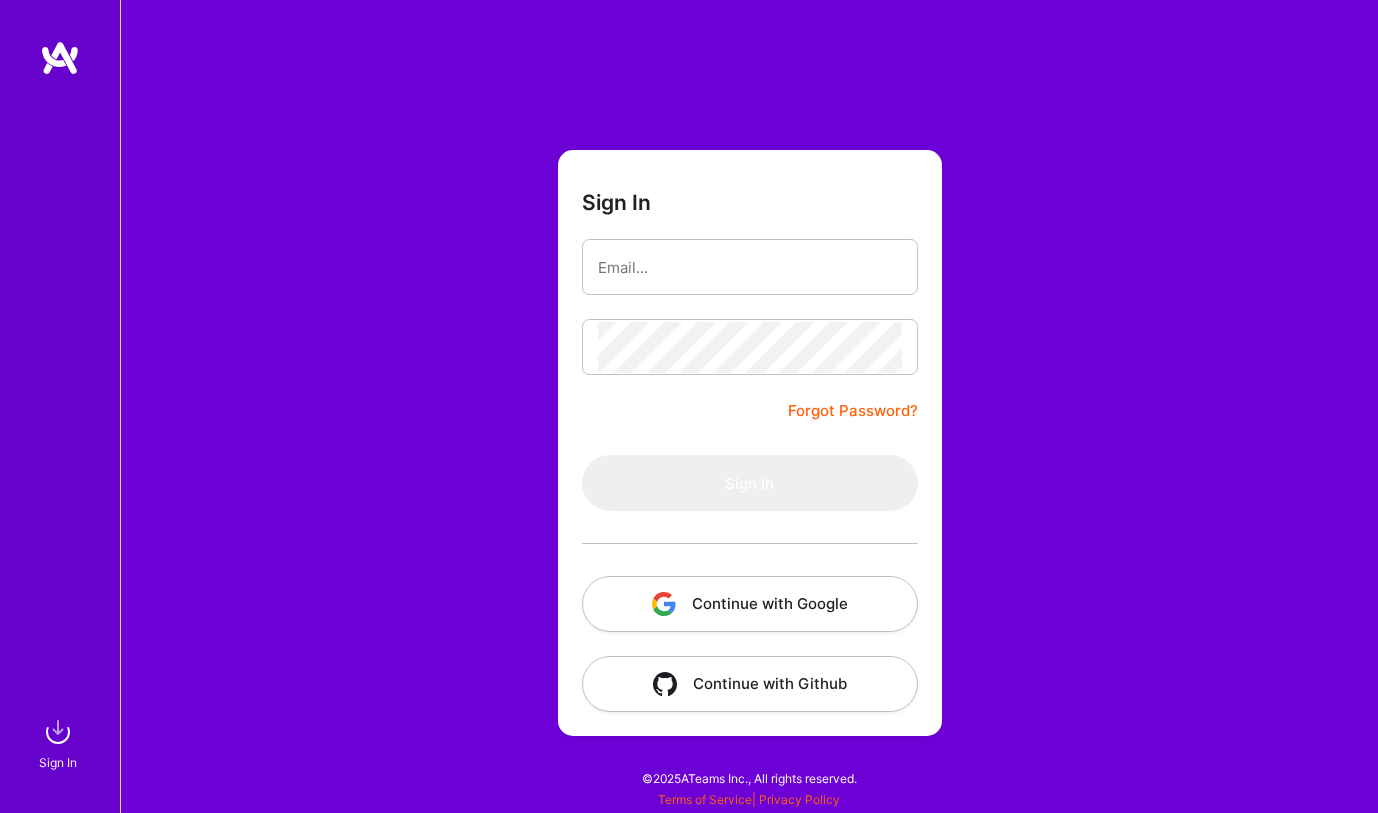 scroll, scrollTop: 0, scrollLeft: 0, axis: both 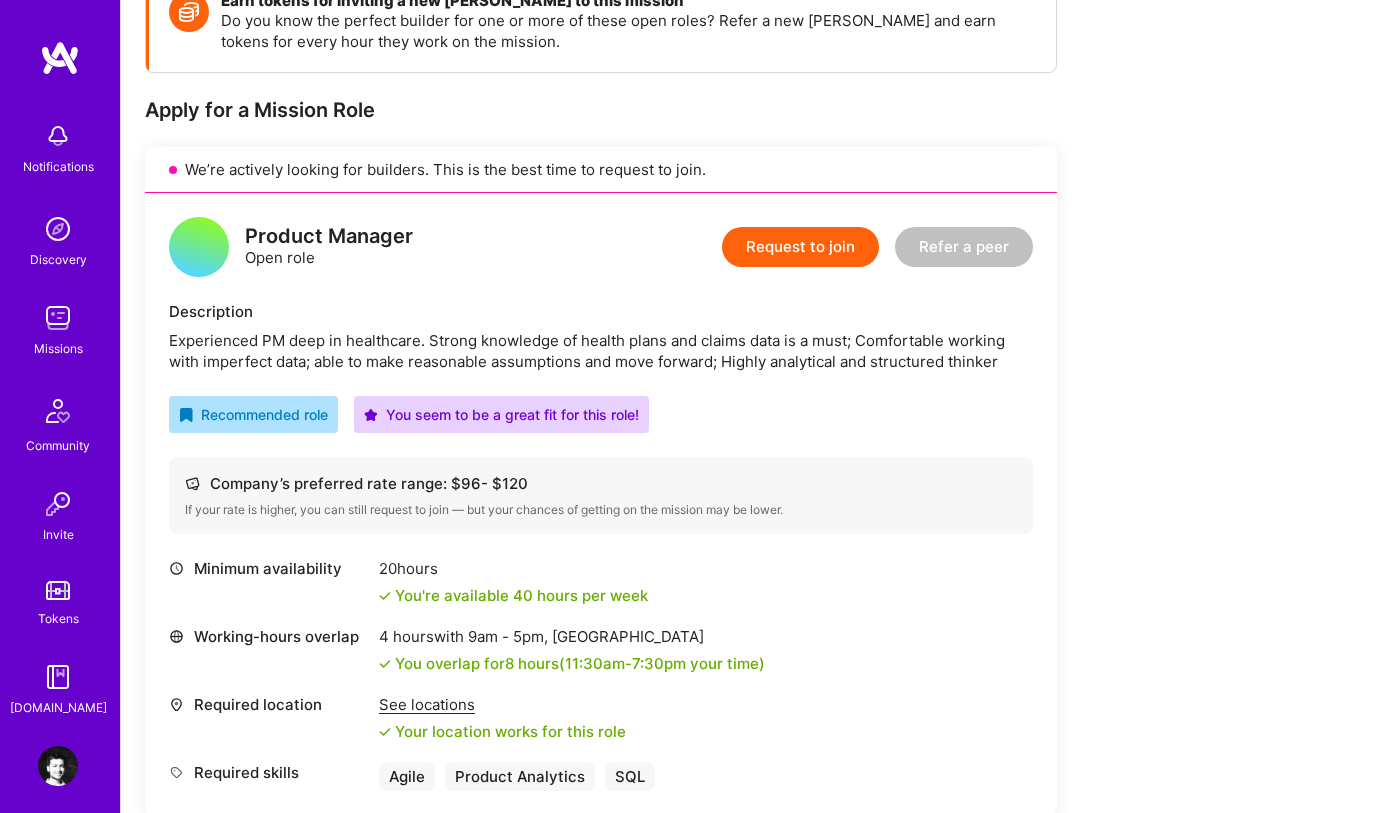 click on "Experienced PM deep in healthcare. Strong knowledge of health plans and claims data is a must; Comfortable working with imperfect data; able to make reasonable assumptions and move forward; Highly analytical and structured thinker" at bounding box center (601, 351) 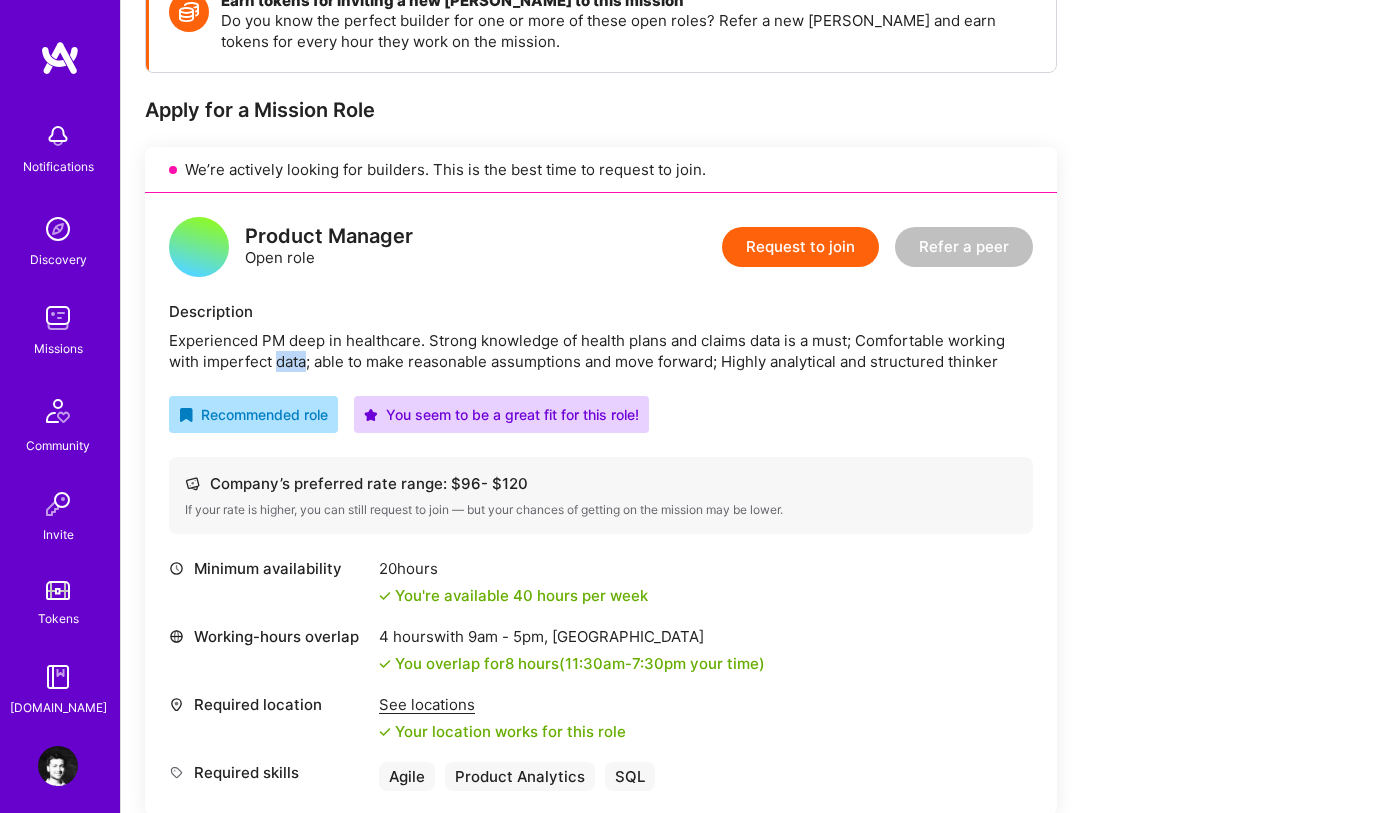 click on "Experienced PM deep in healthcare. Strong knowledge of health plans and claims data is a must; Comfortable working with imperfect data; able to make reasonable assumptions and move forward; Highly analytical and structured thinker" at bounding box center [601, 351] 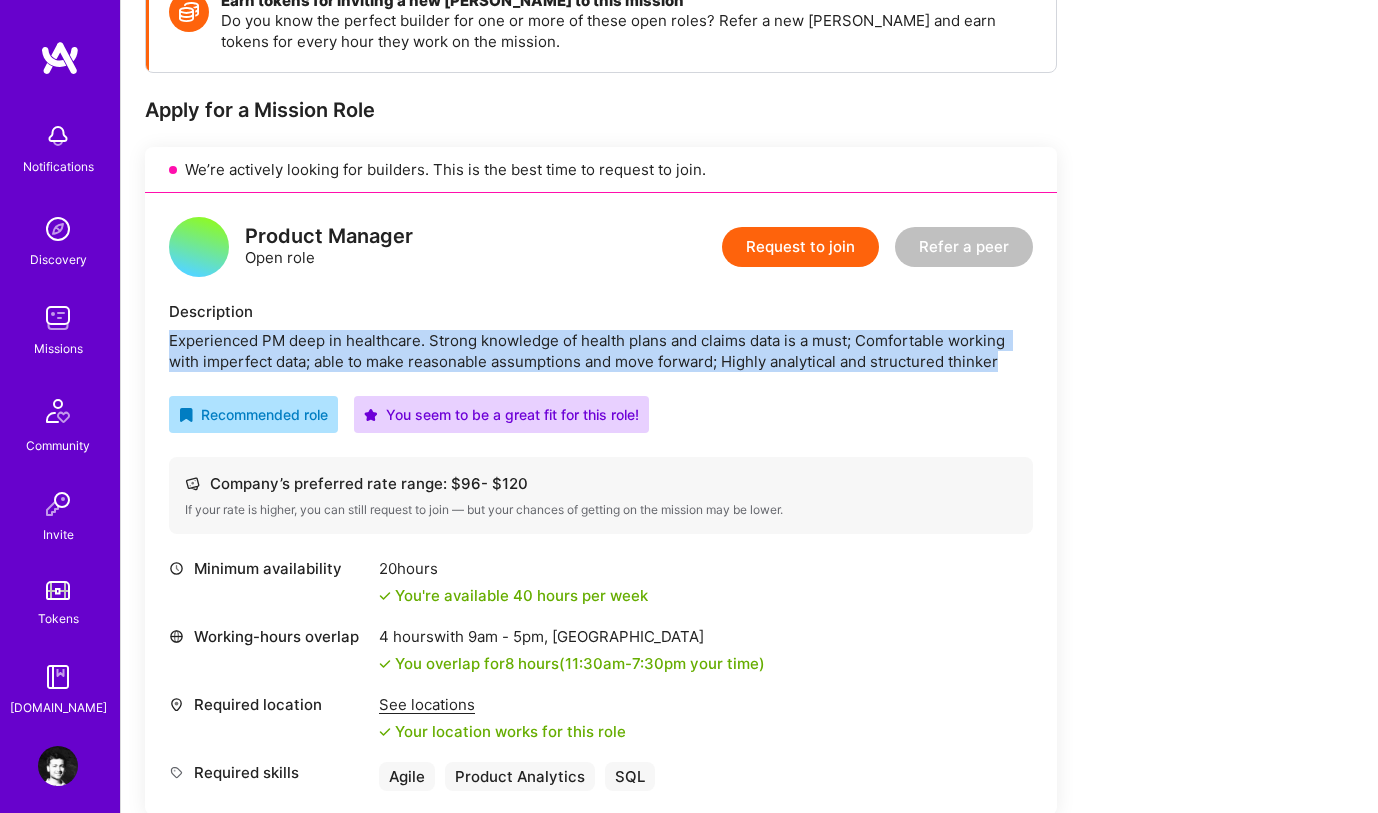 click on "Experienced PM deep in healthcare. Strong knowledge of health plans and claims data is a must; Comfortable working with imperfect data; able to make reasonable assumptions and move forward; Highly analytical and structured thinker" at bounding box center [601, 351] 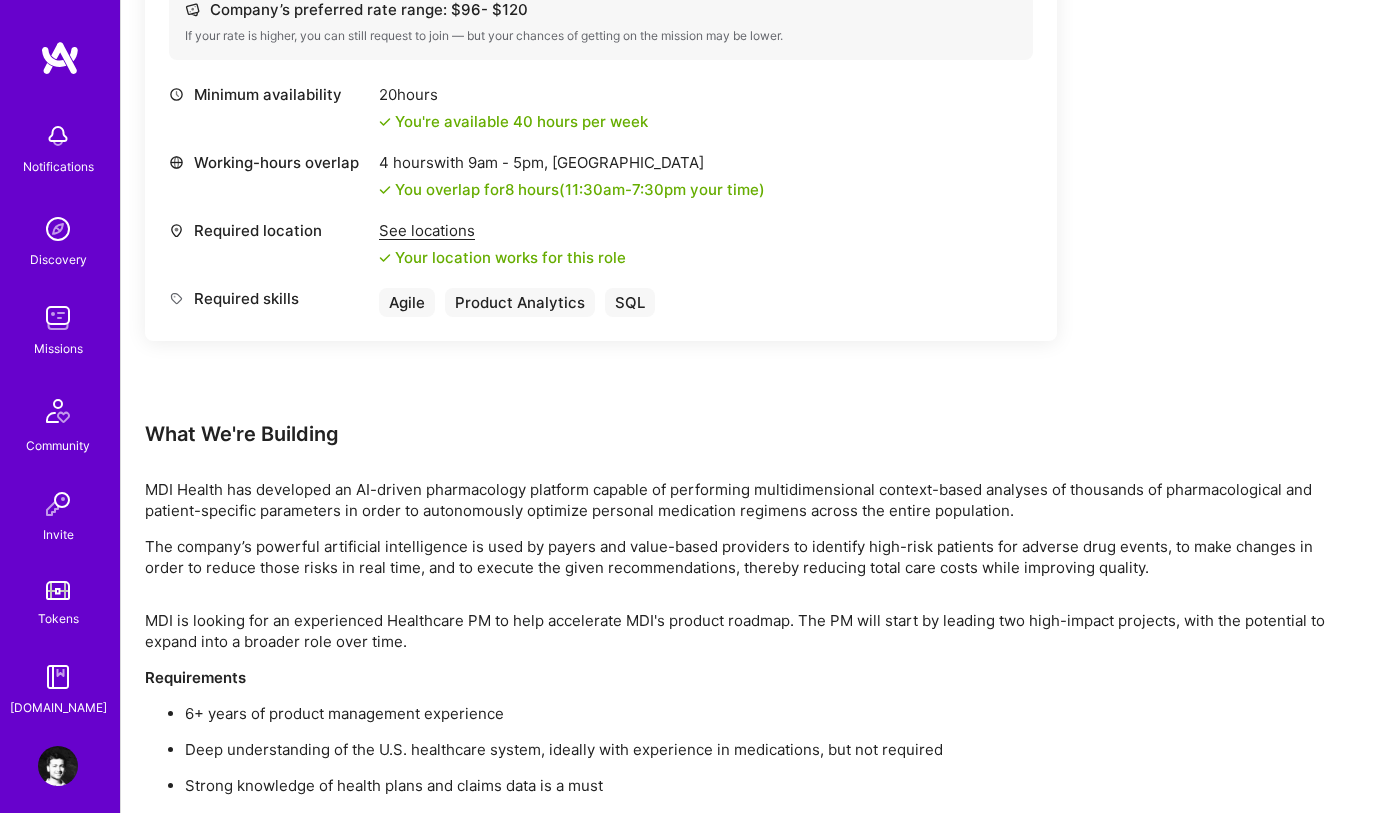 scroll, scrollTop: 878, scrollLeft: 0, axis: vertical 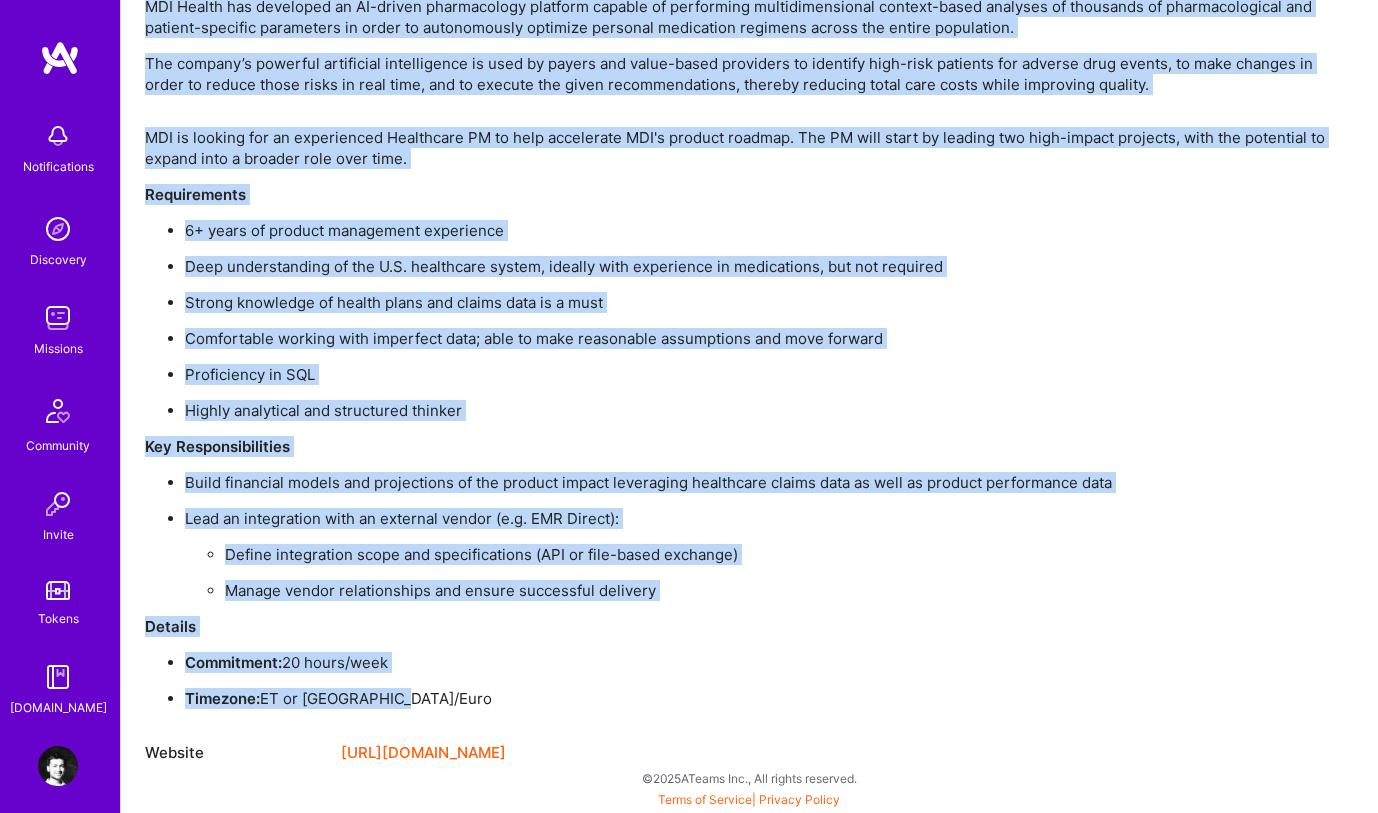 drag, startPoint x: 147, startPoint y: 352, endPoint x: 484, endPoint y: 693, distance: 479.42673 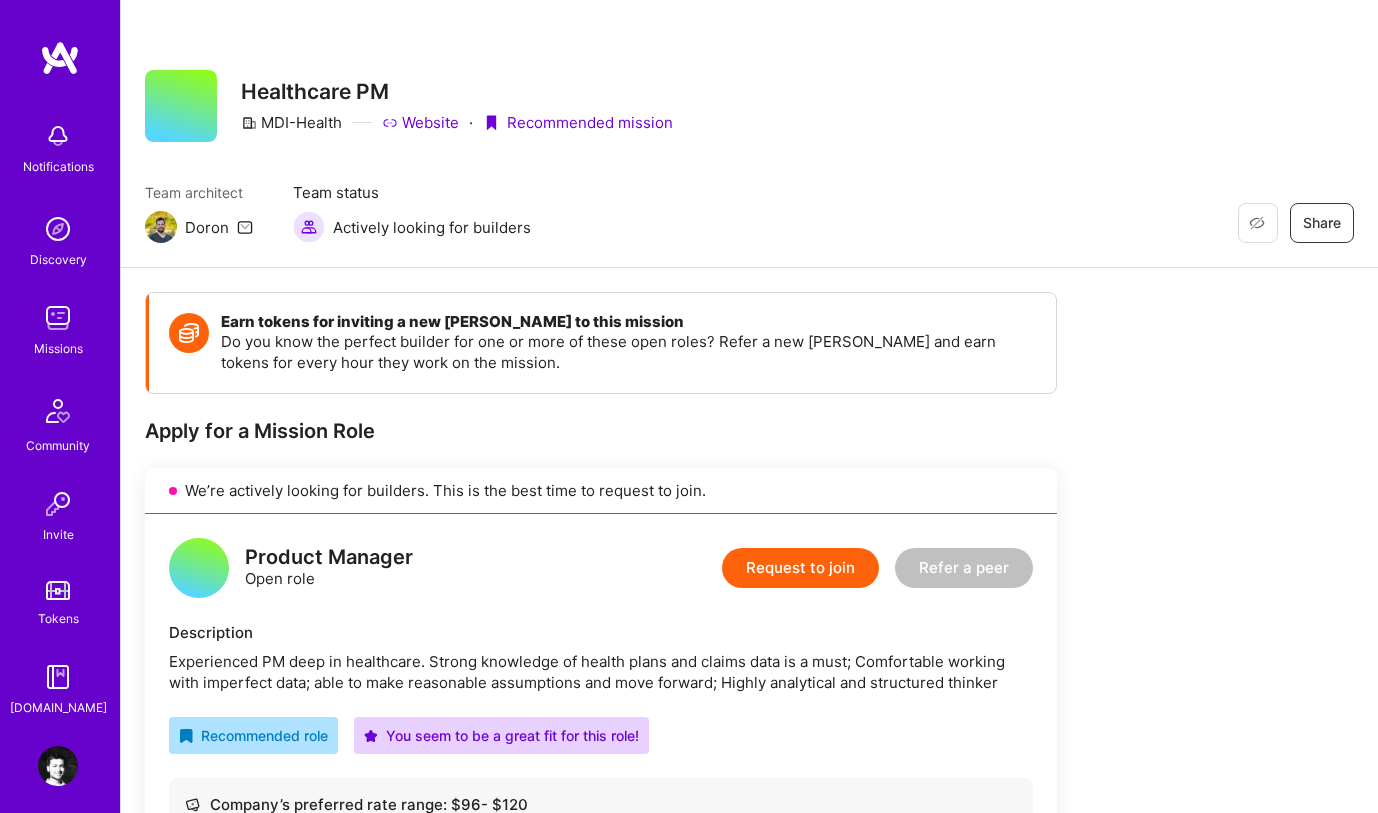 click on "Request to join" at bounding box center (800, 568) 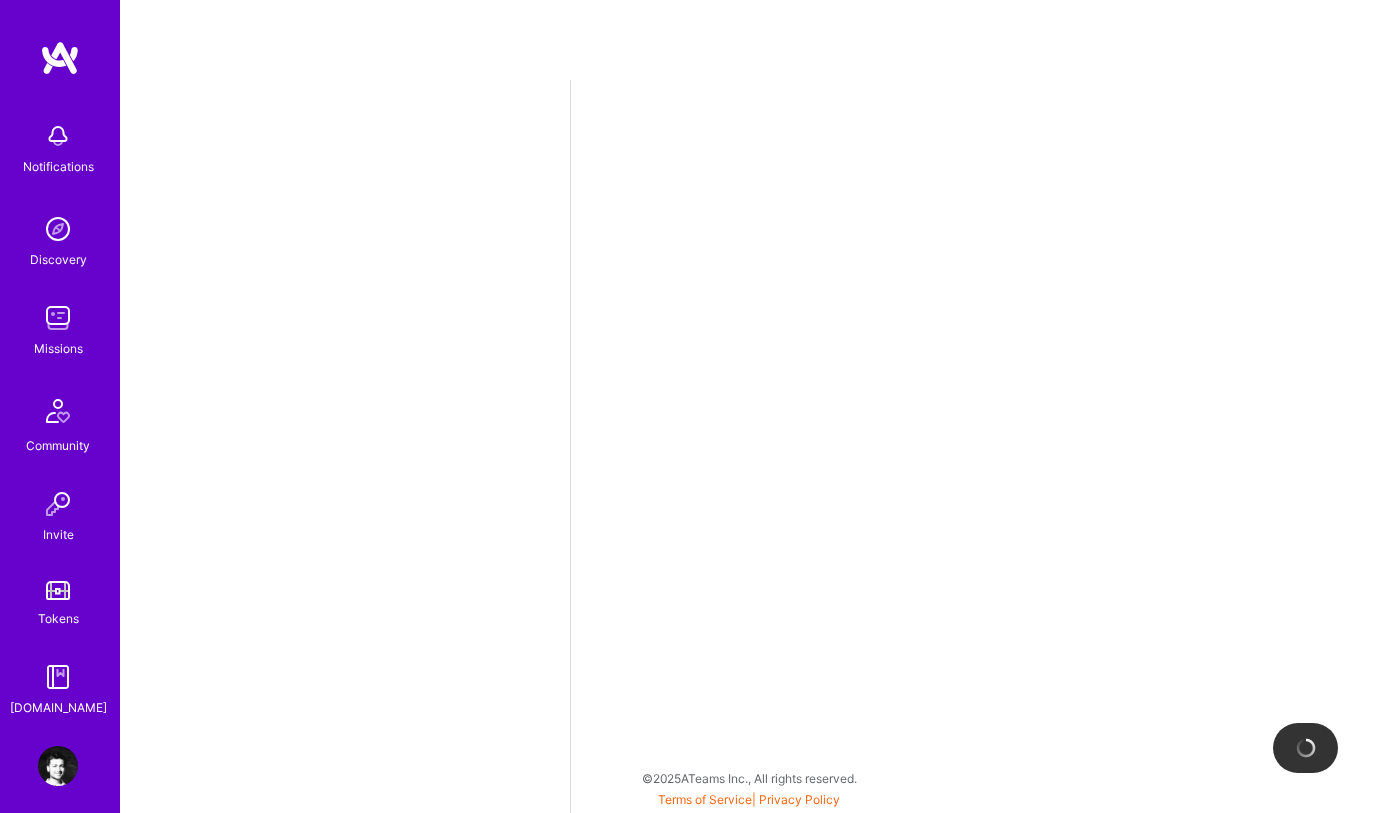 select on "IN" 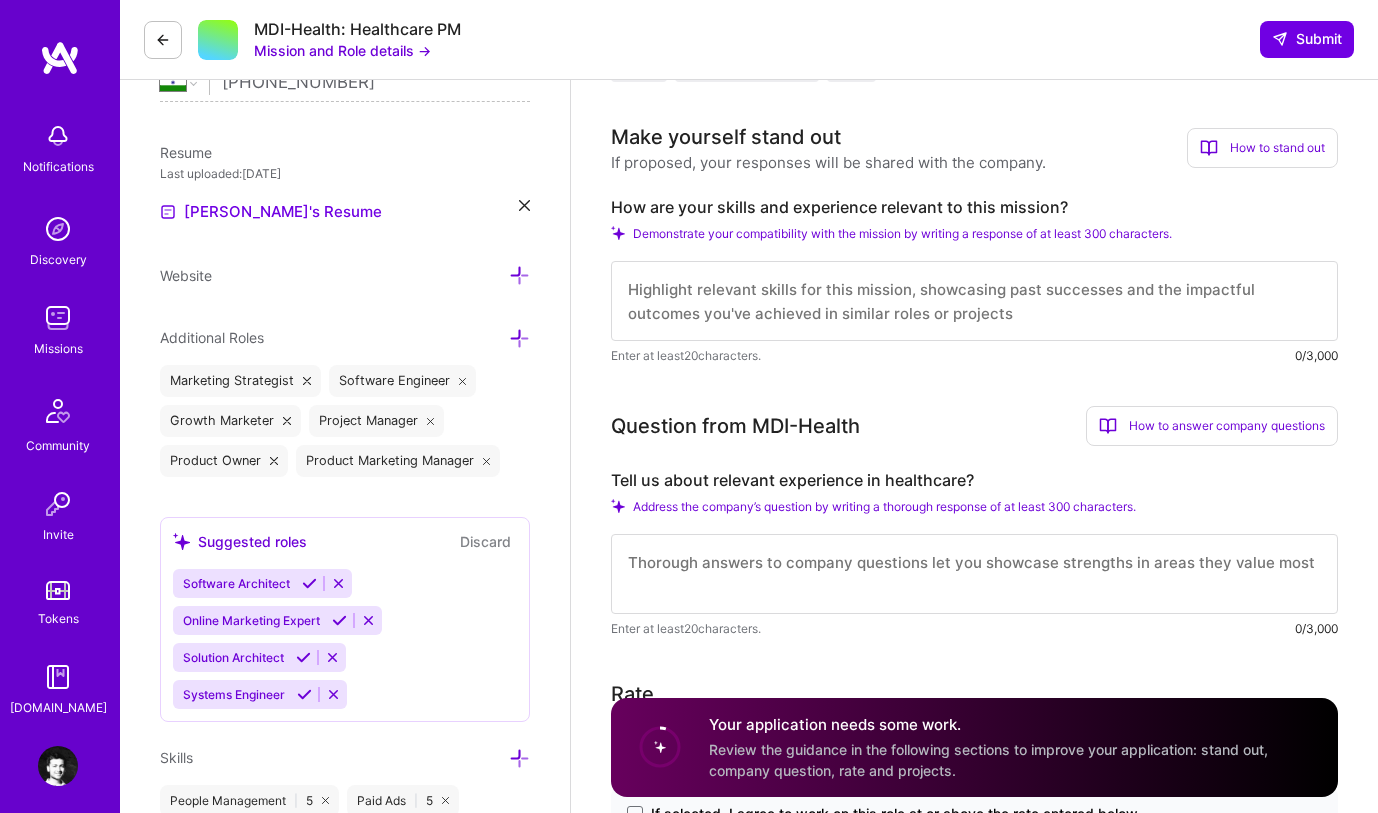 scroll, scrollTop: 474, scrollLeft: 0, axis: vertical 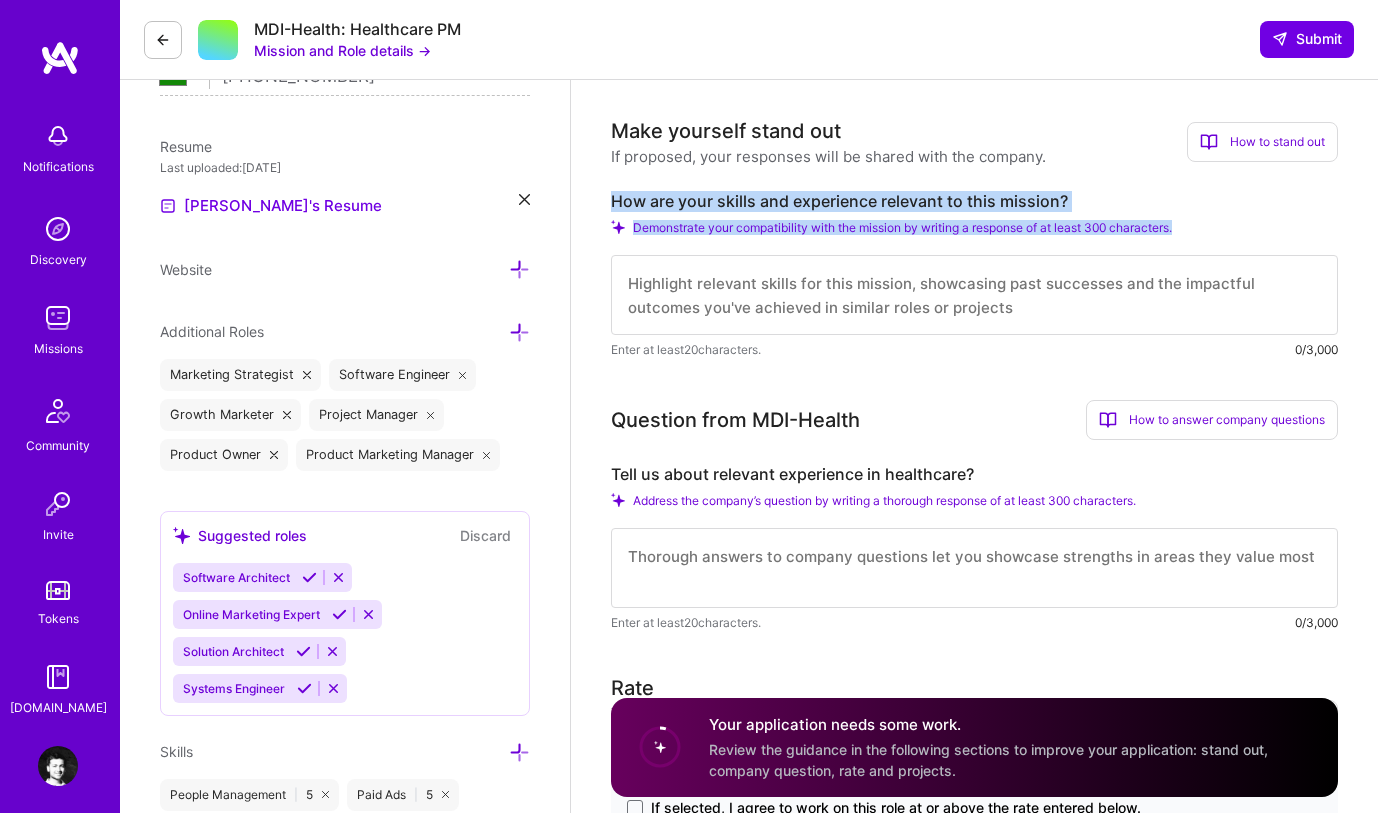 drag, startPoint x: 607, startPoint y: 202, endPoint x: 1191, endPoint y: 230, distance: 584.67084 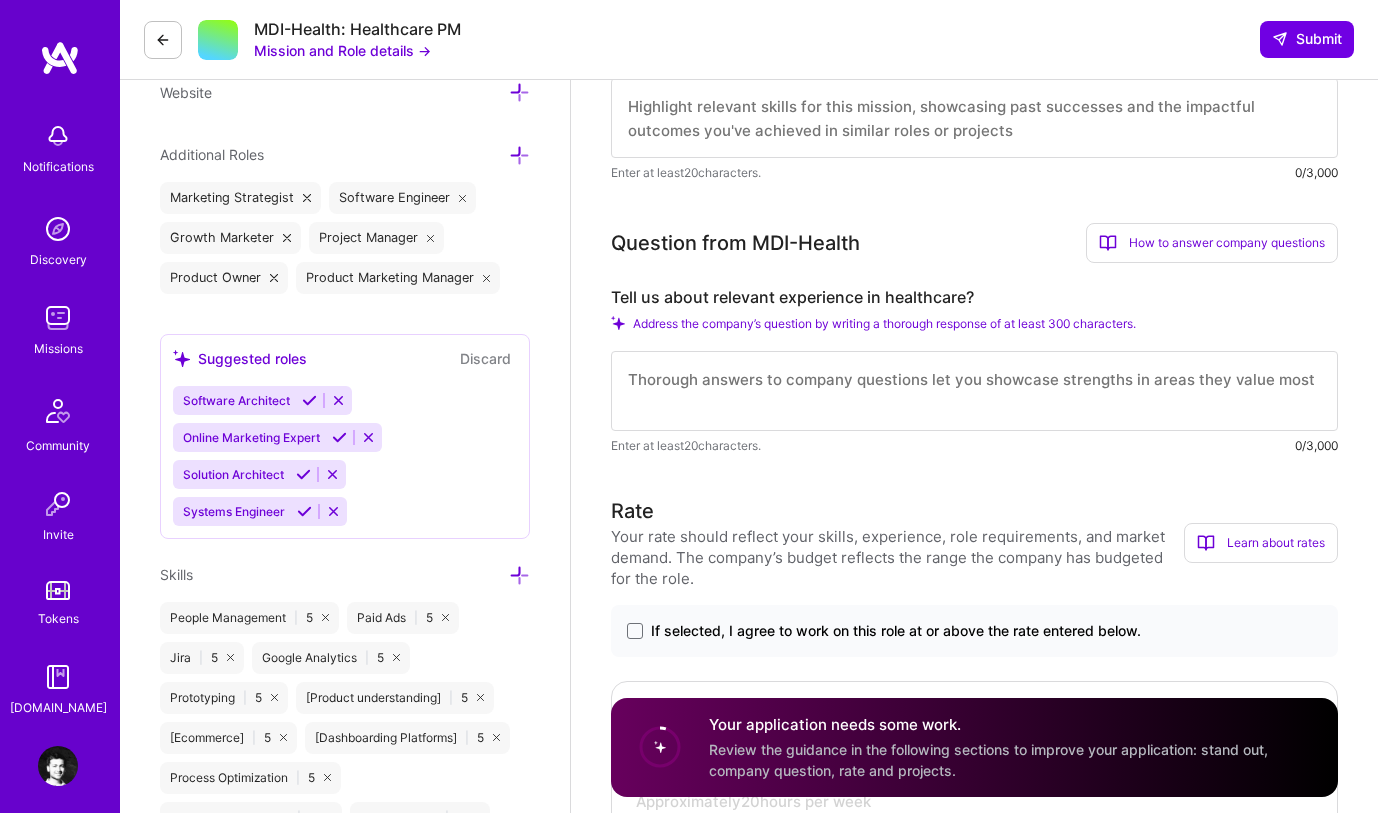 scroll, scrollTop: 668, scrollLeft: 0, axis: vertical 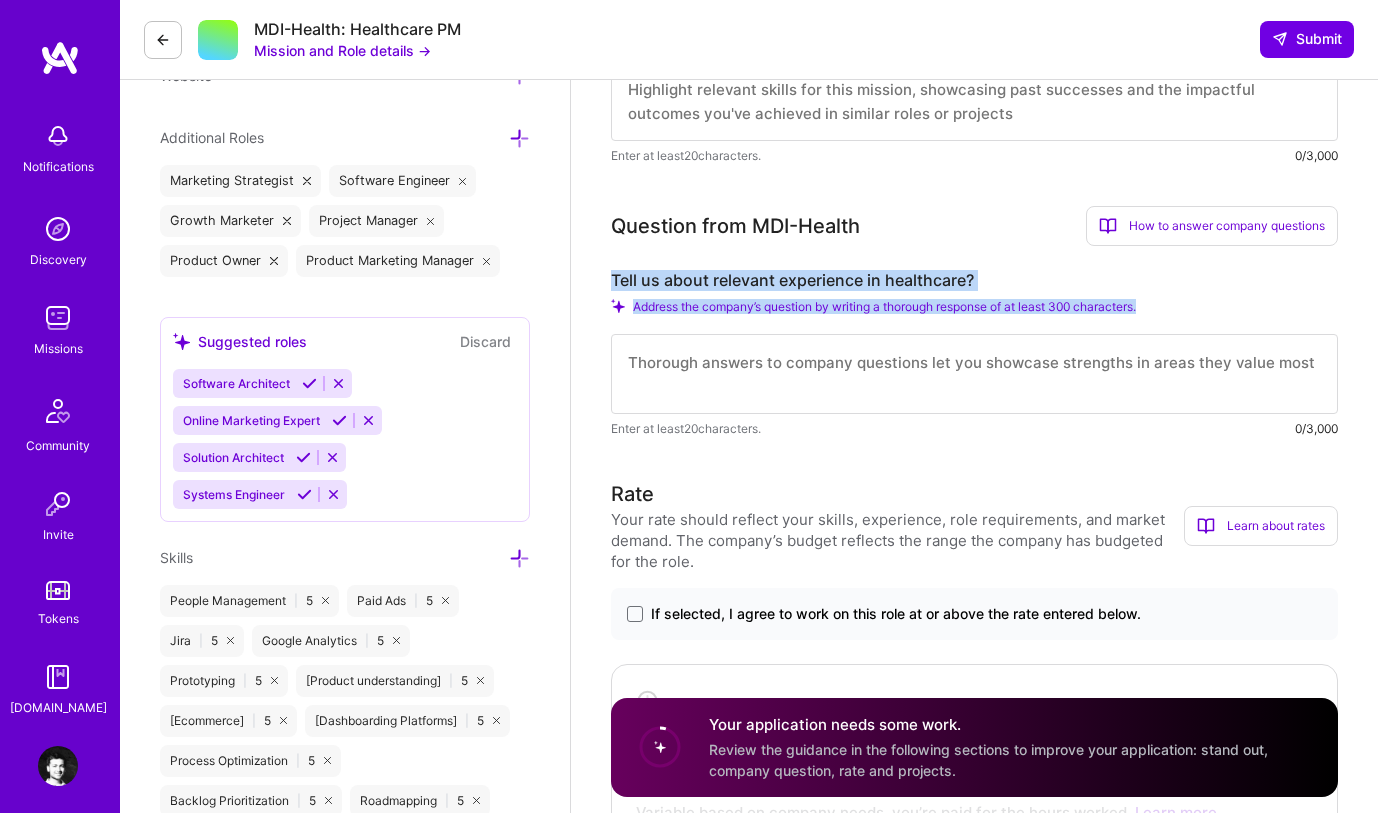 copy on "Tell us about relevant experience in healthcare? Address the company’s question by writing a thorough response of at least 300 characters." 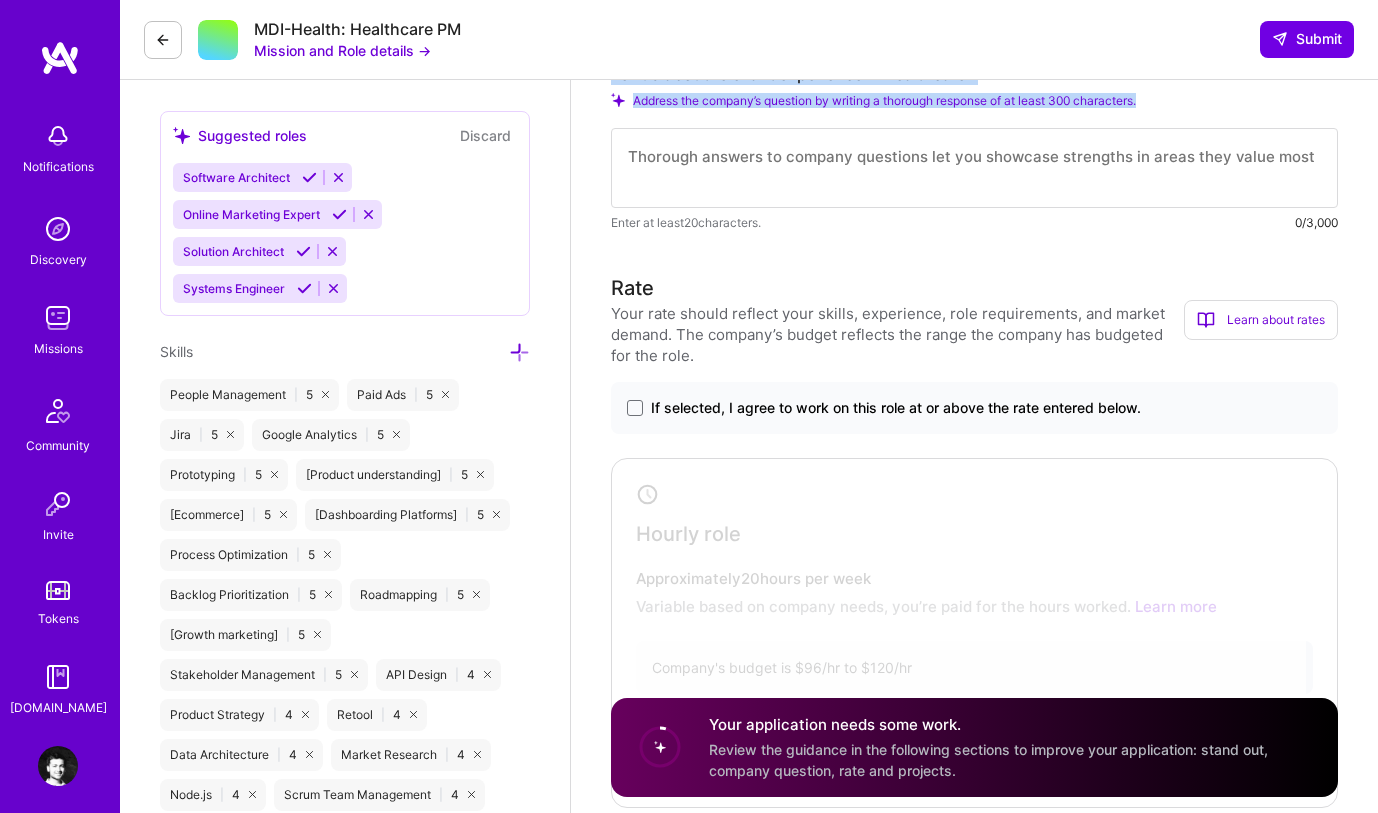 scroll, scrollTop: 903, scrollLeft: 0, axis: vertical 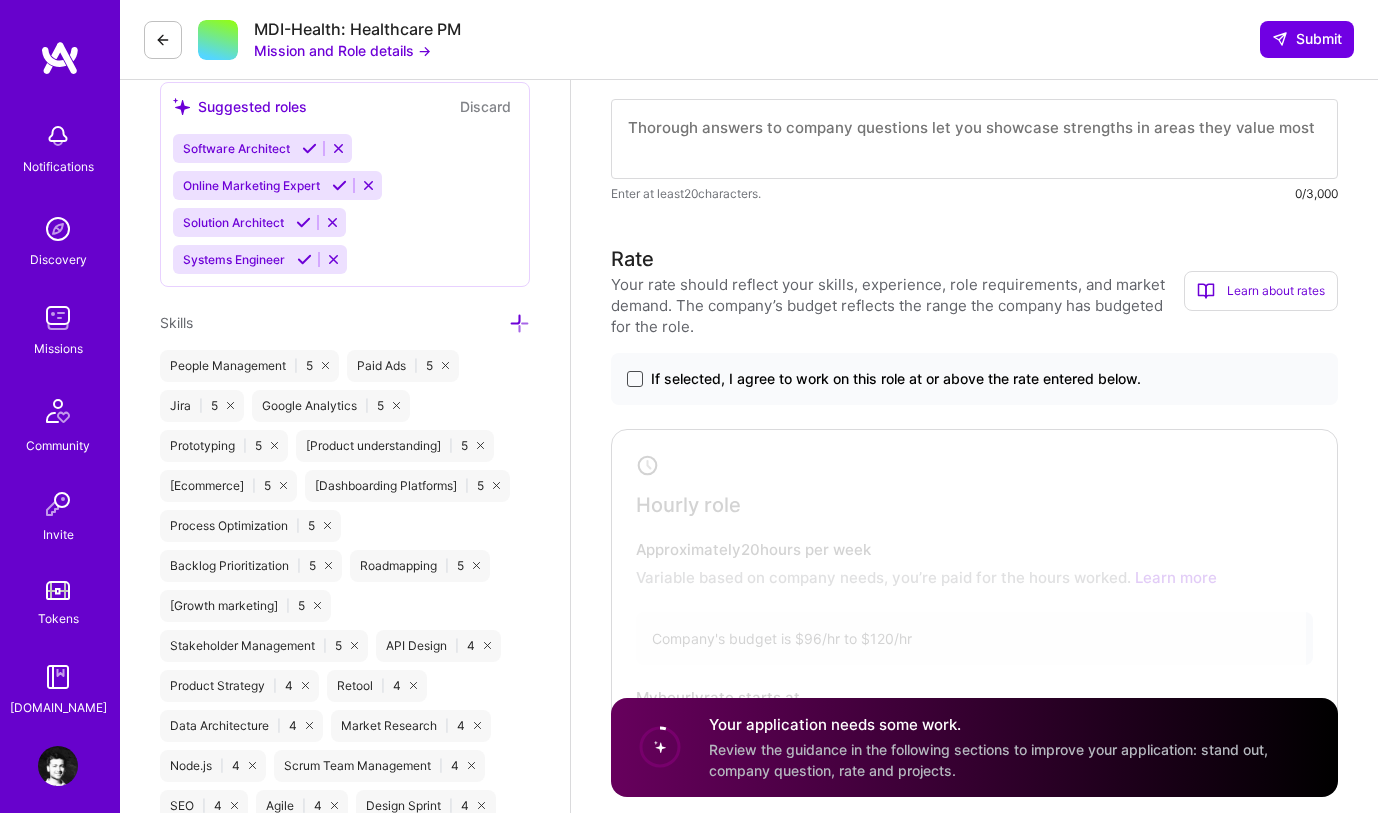 click at bounding box center [635, 379] 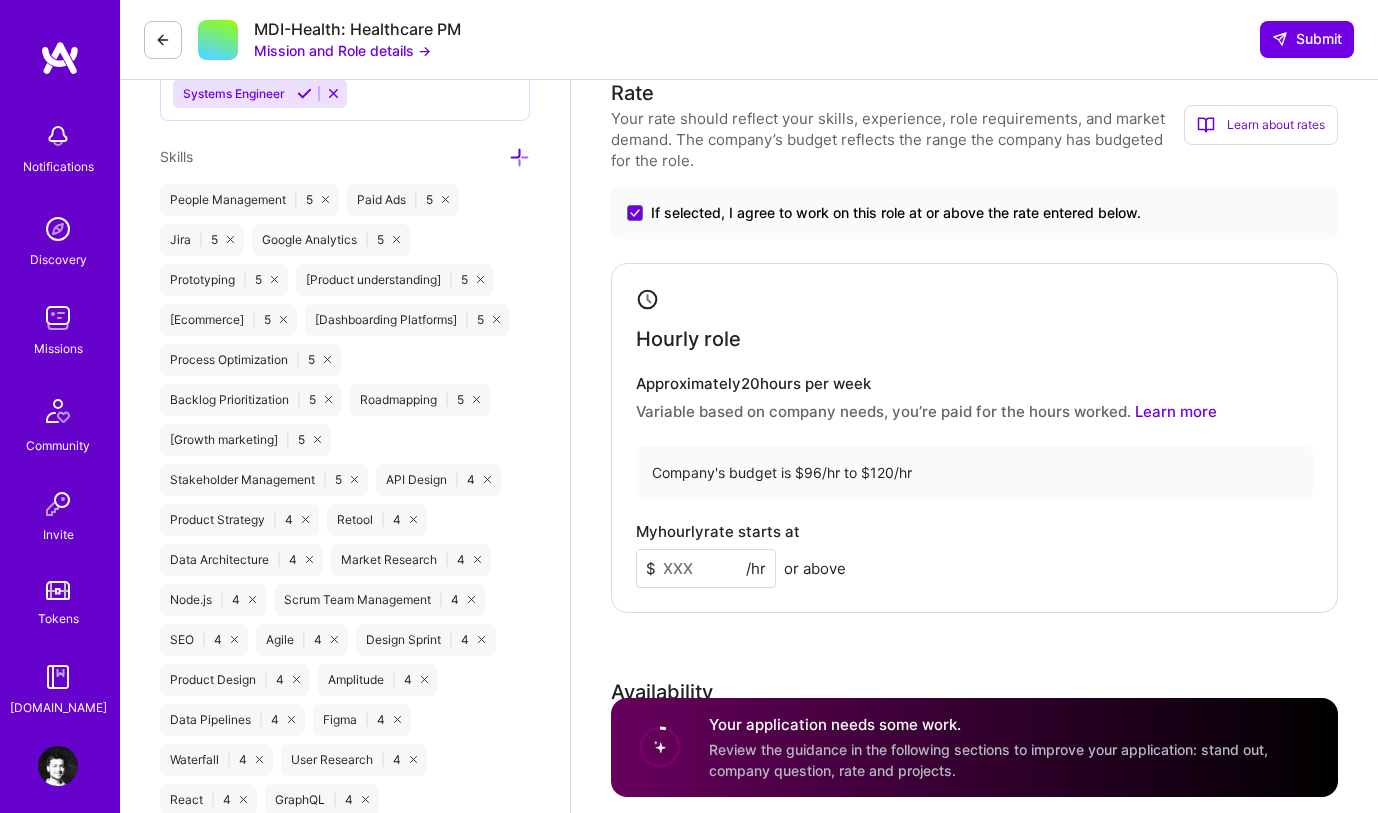 scroll, scrollTop: 1070, scrollLeft: 0, axis: vertical 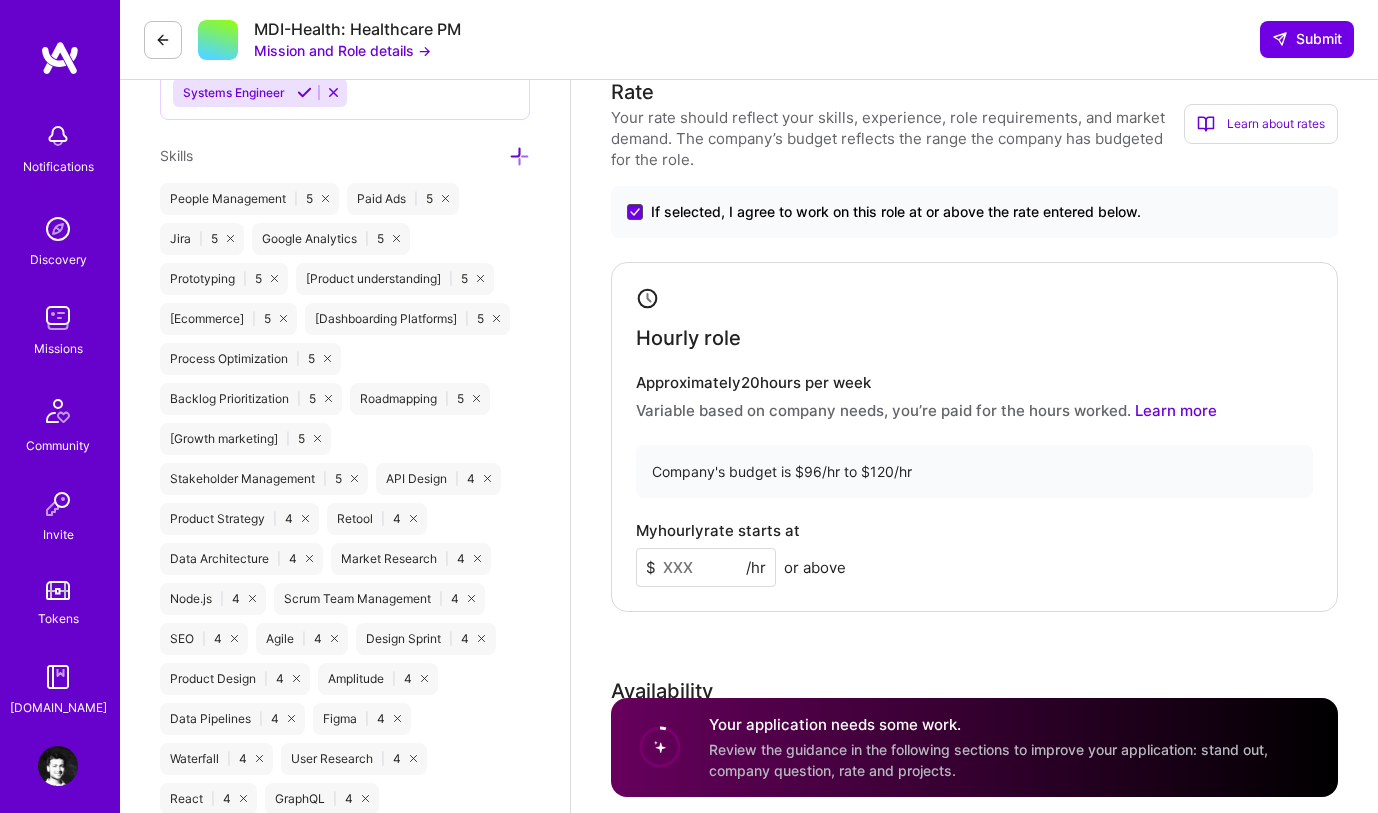 click 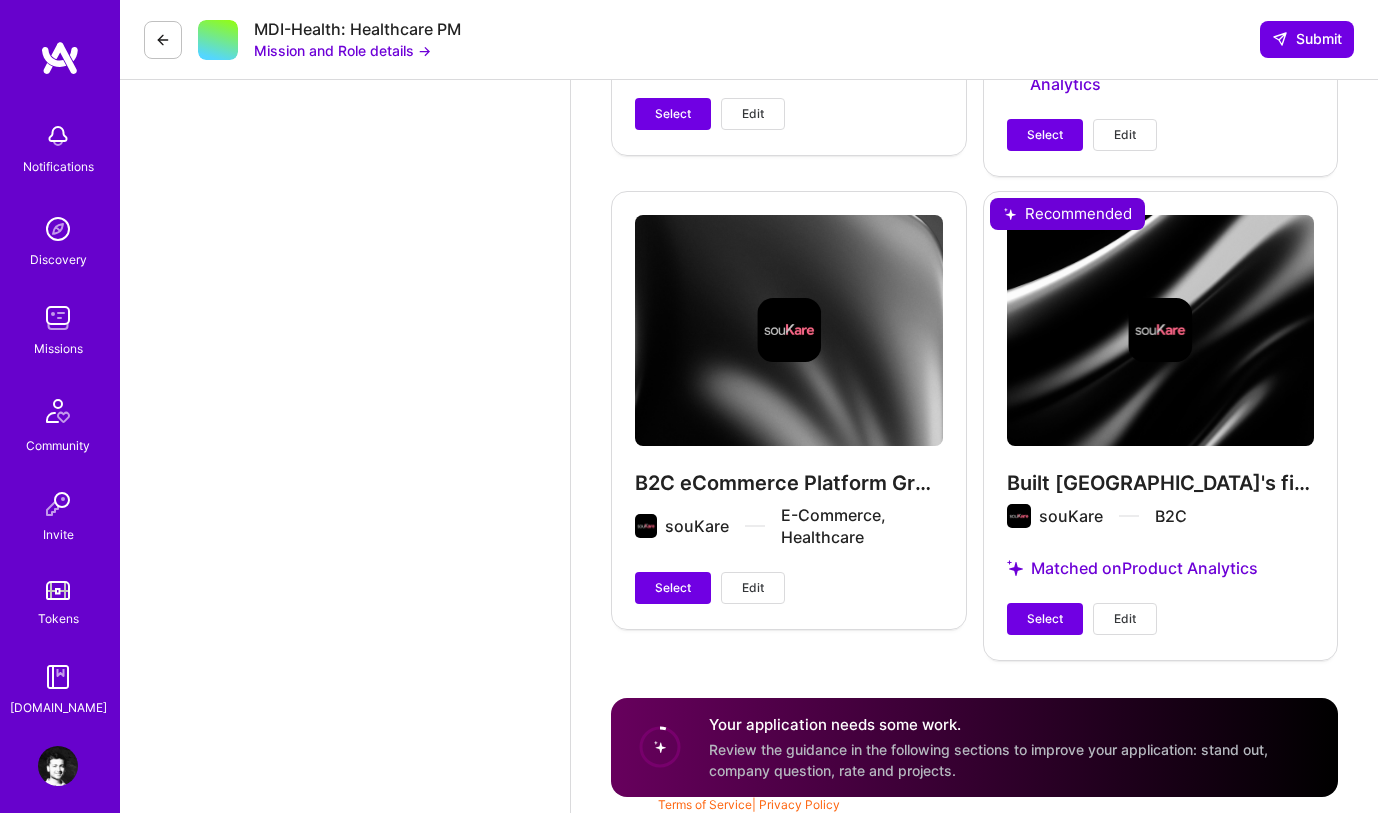 scroll, scrollTop: 4224, scrollLeft: 0, axis: vertical 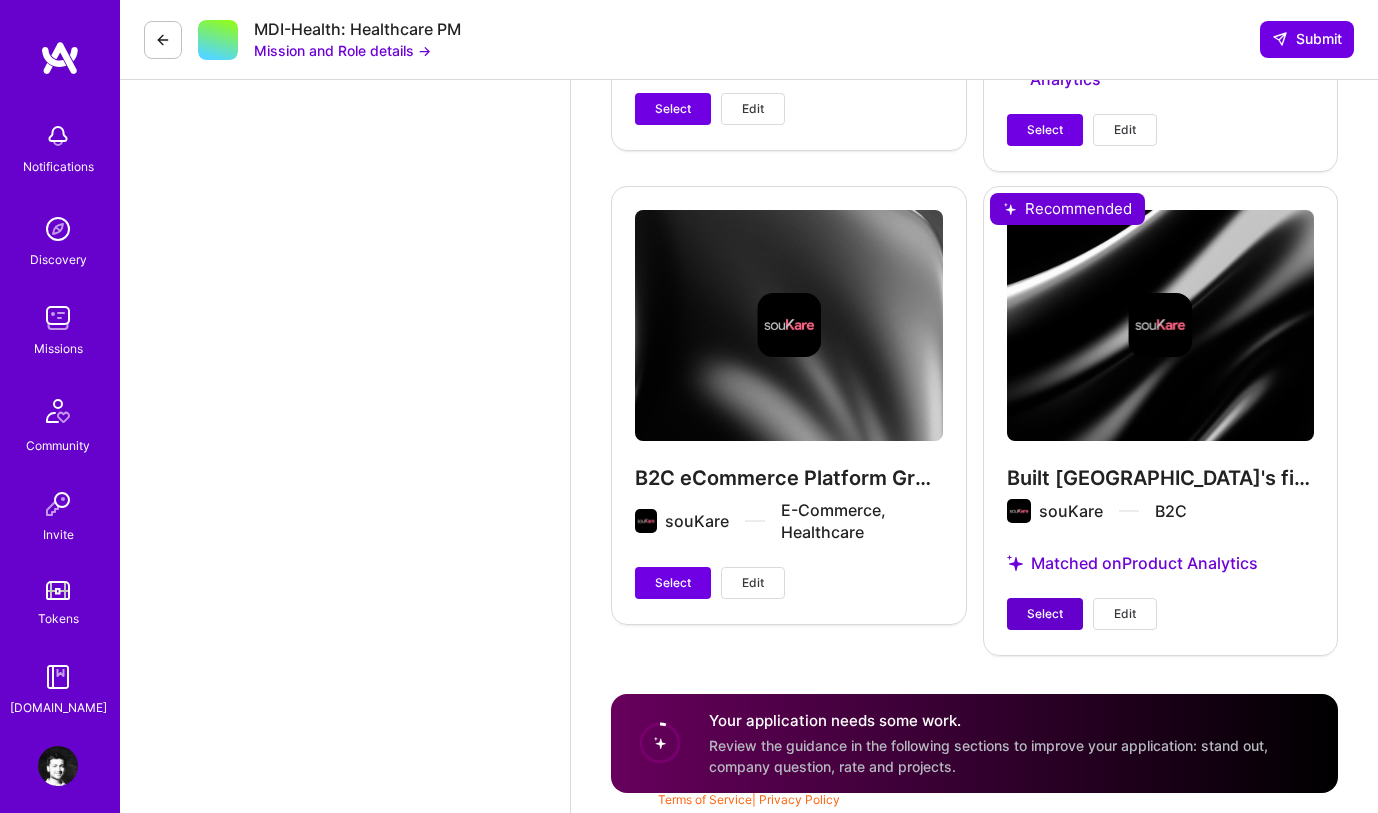 click on "Select" at bounding box center [1045, 614] 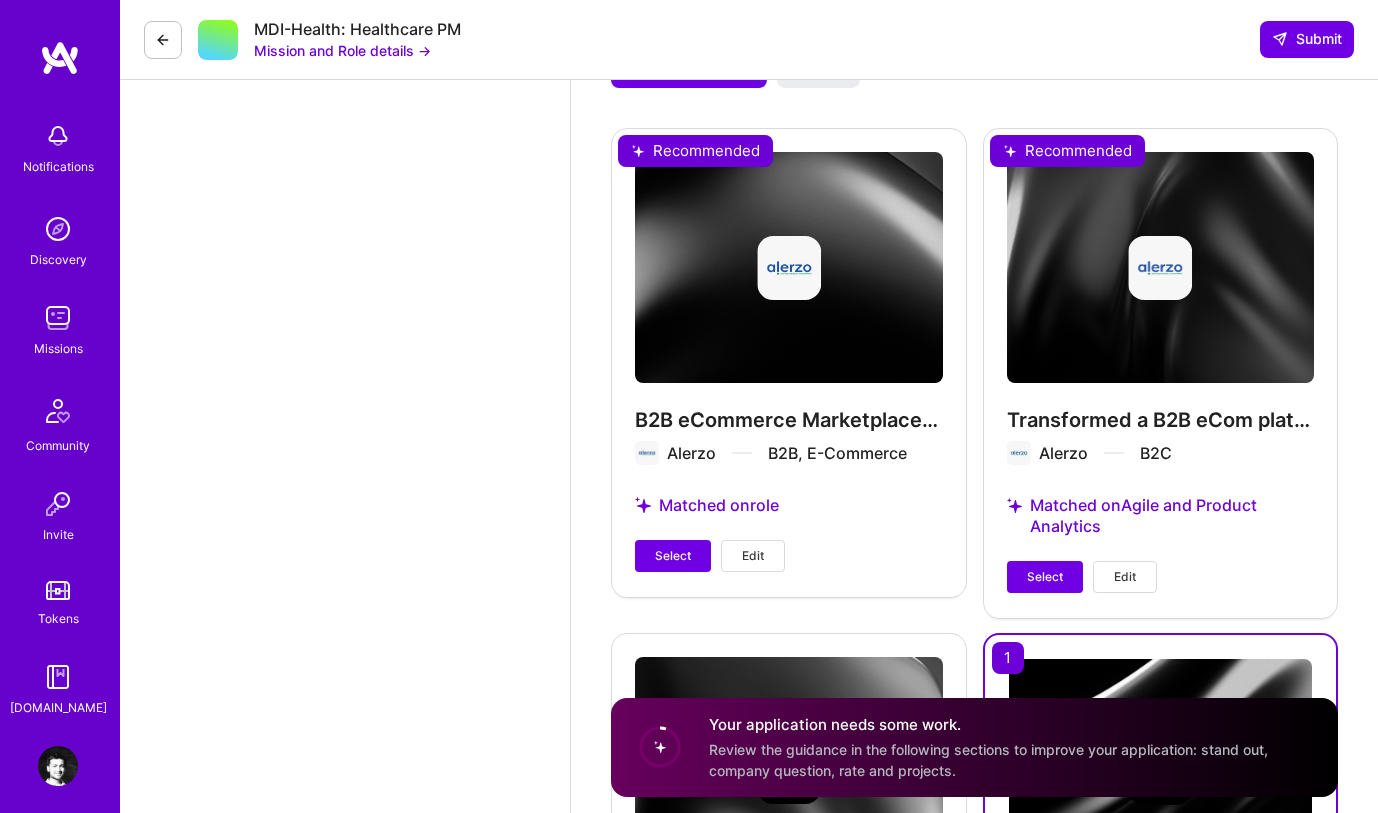 scroll, scrollTop: 3760, scrollLeft: 0, axis: vertical 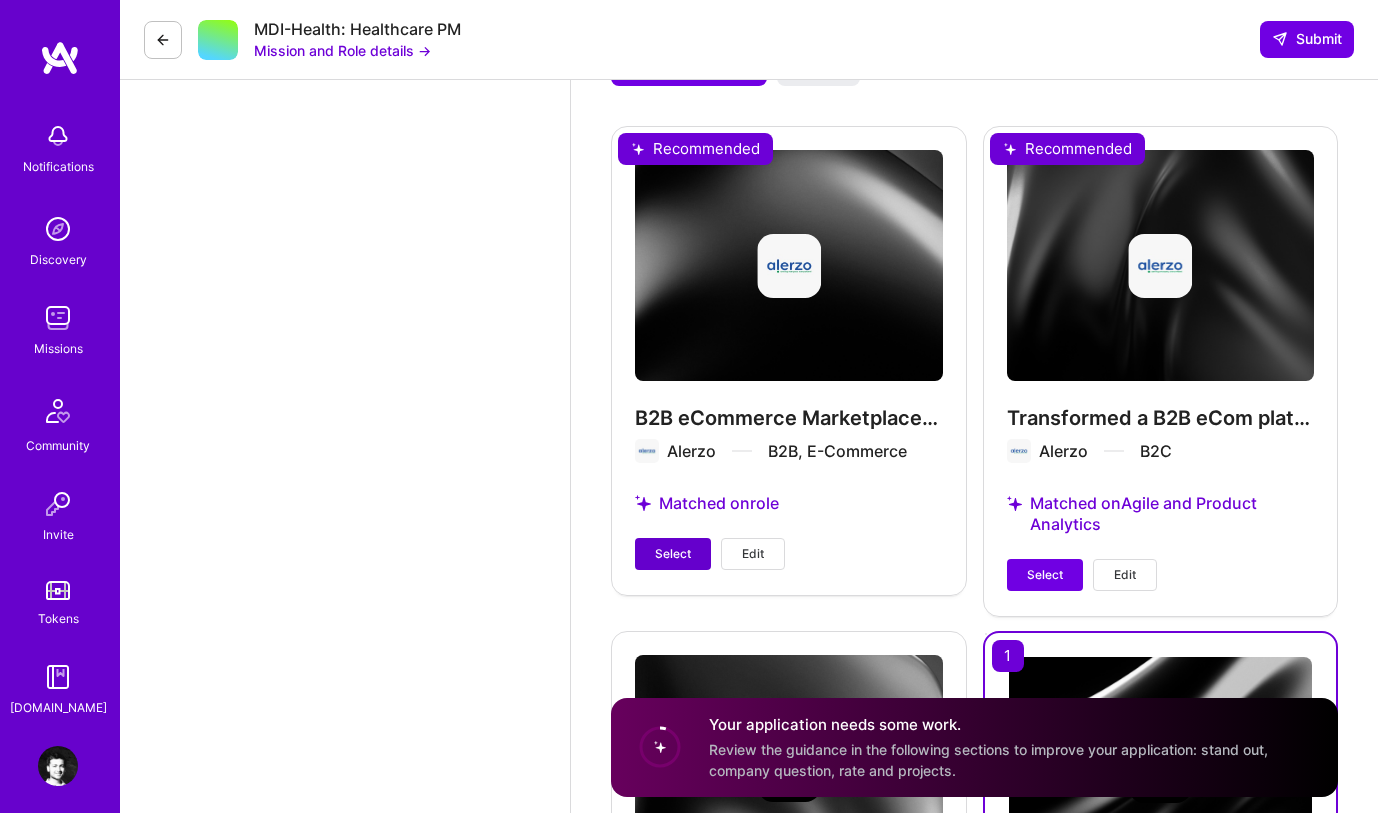 click on "Select" at bounding box center [673, 554] 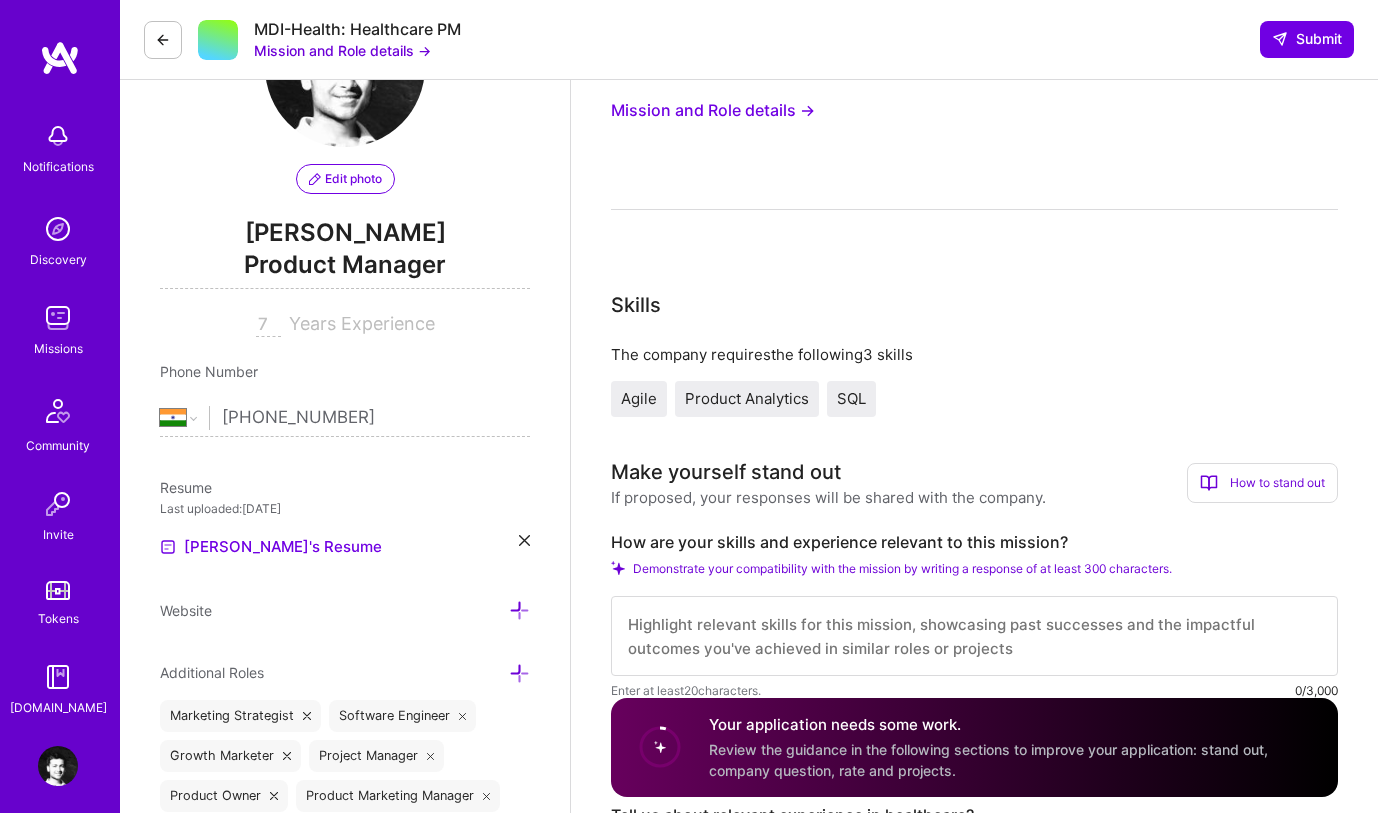 scroll, scrollTop: 206, scrollLeft: 0, axis: vertical 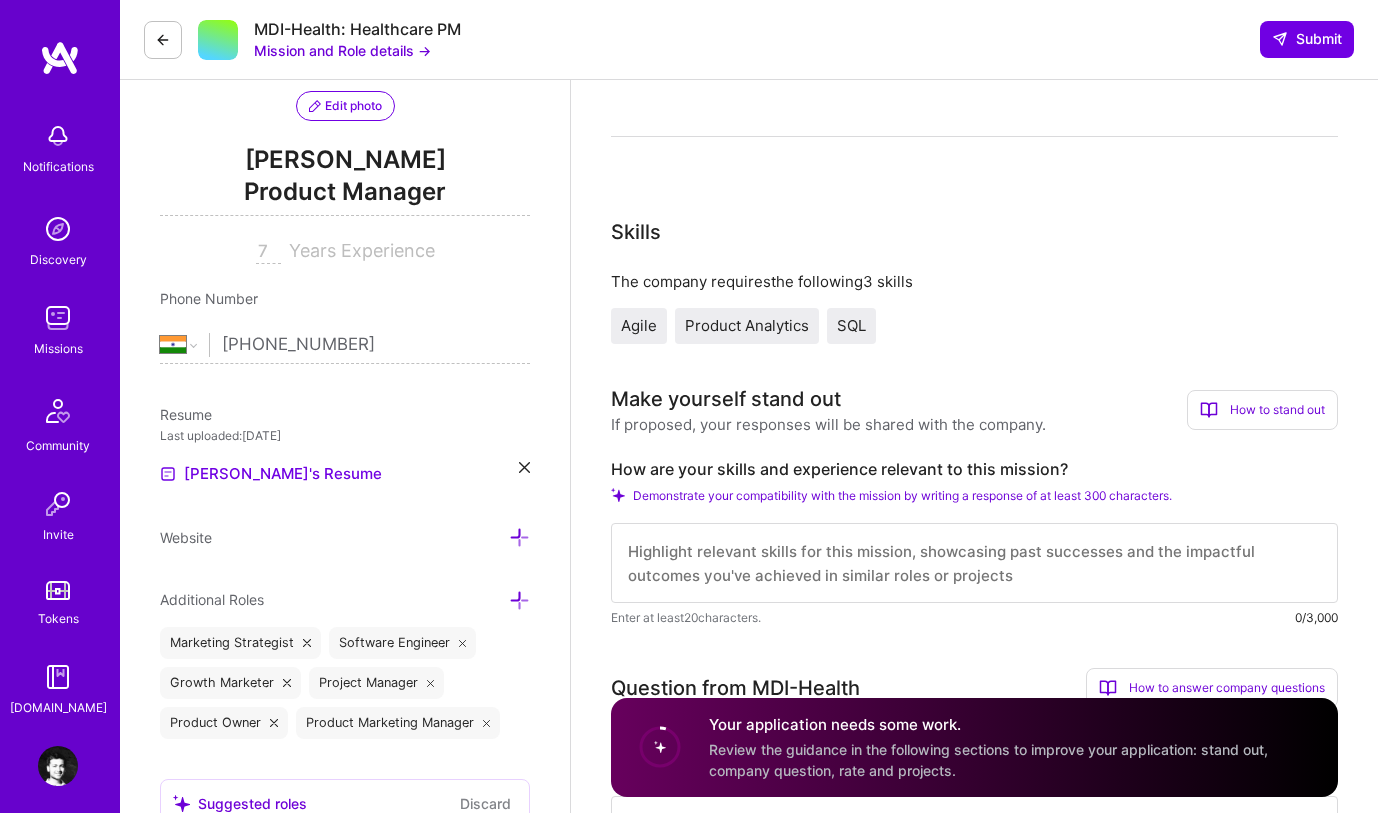 drag, startPoint x: 267, startPoint y: 253, endPoint x: 228, endPoint y: 253, distance: 39 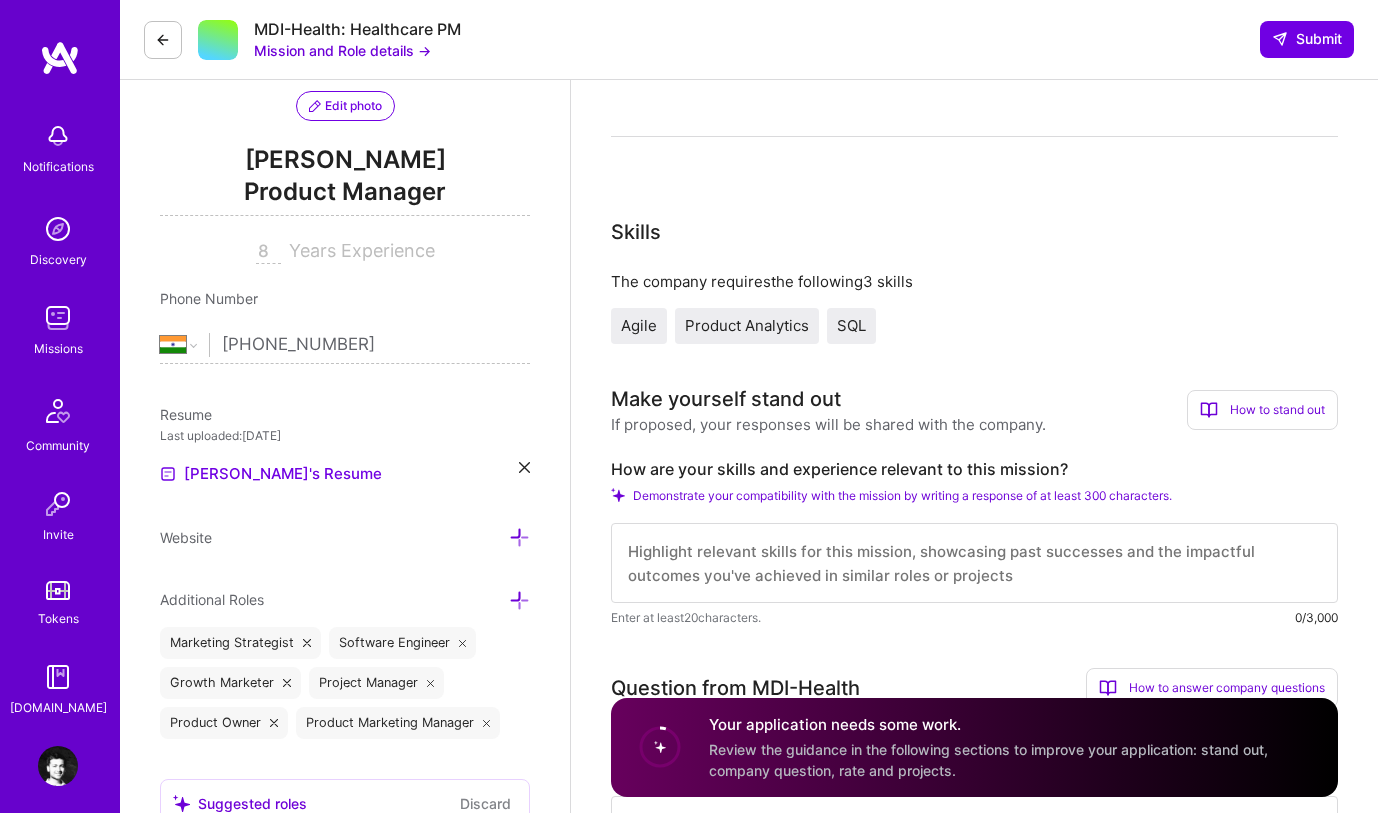 type on "8" 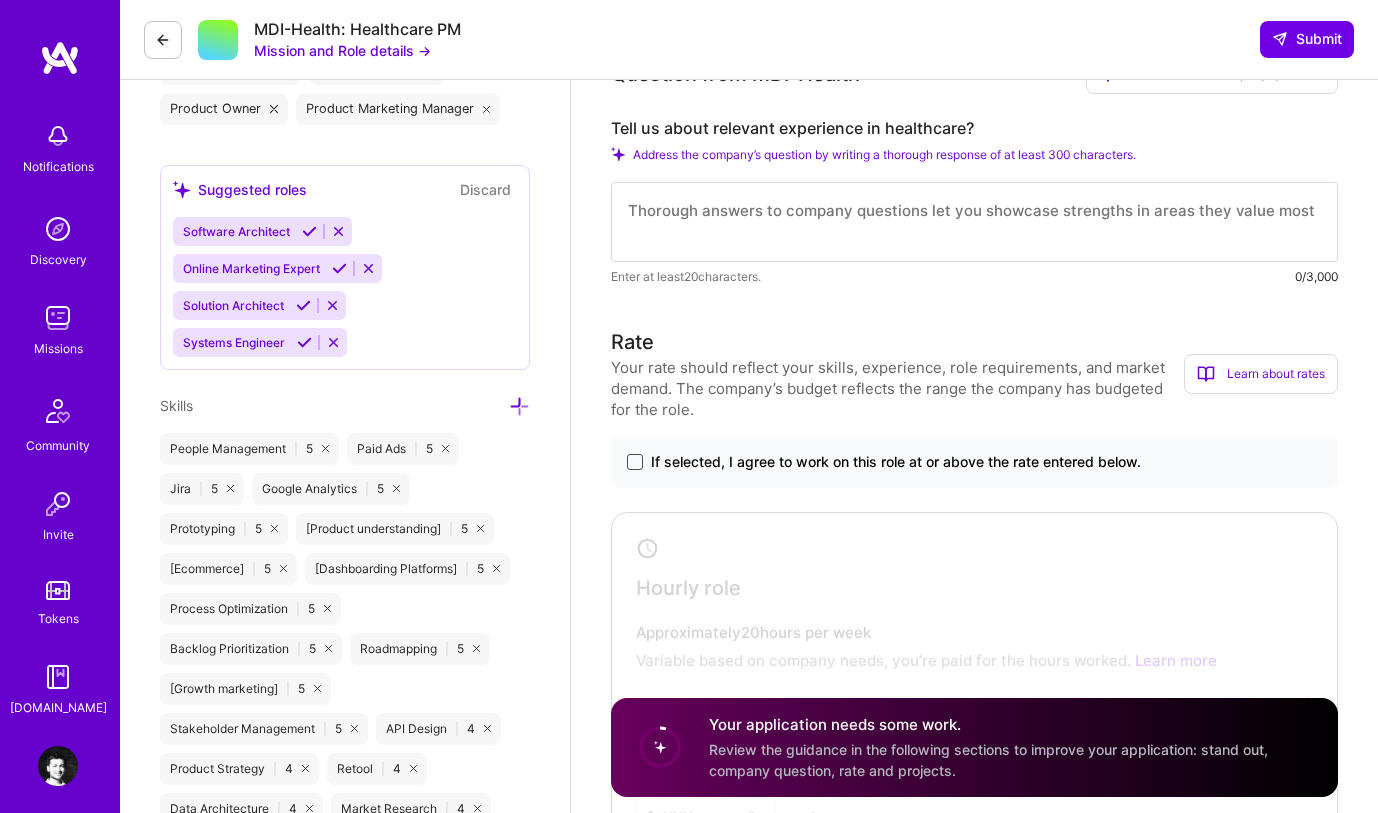 scroll, scrollTop: 814, scrollLeft: 0, axis: vertical 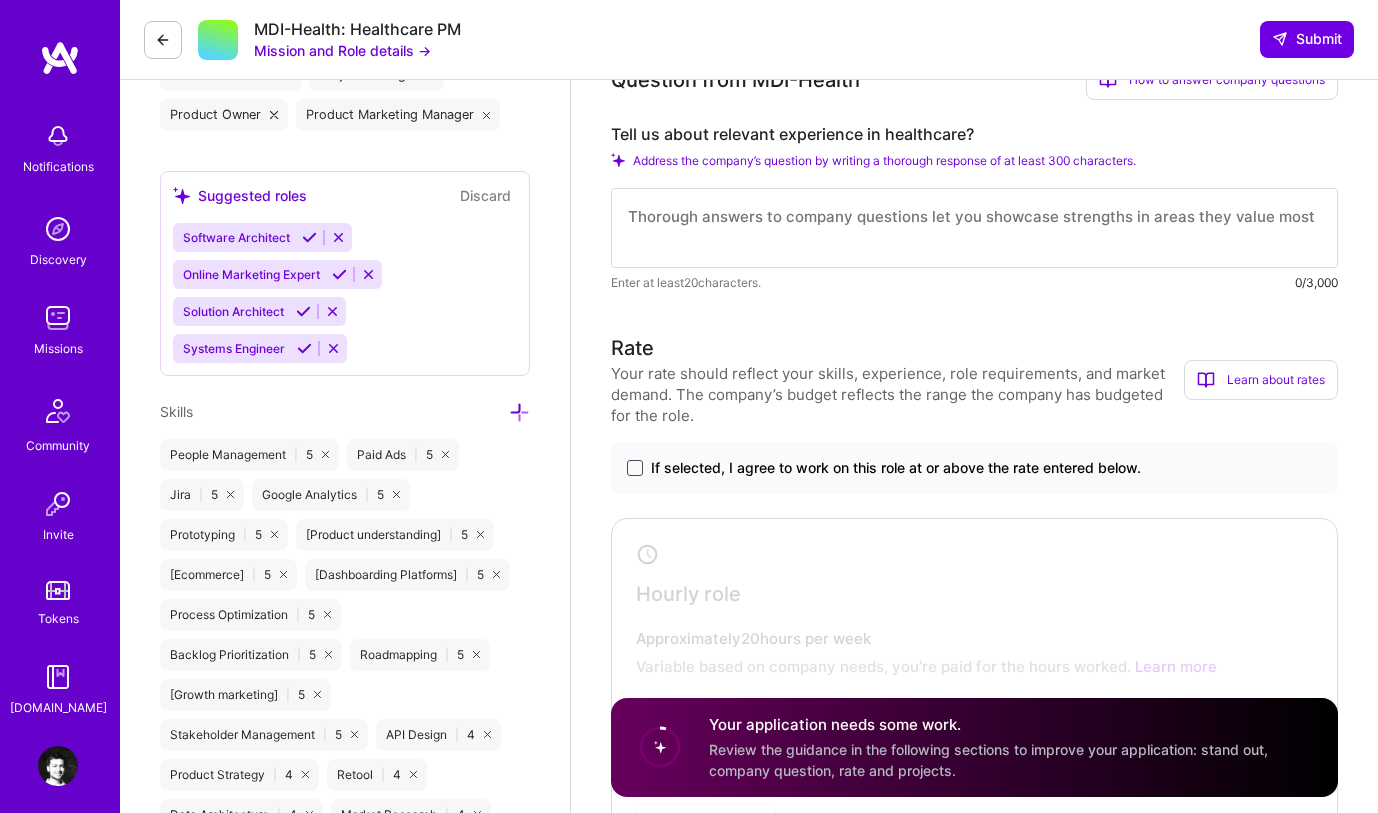 click at bounding box center [339, 274] 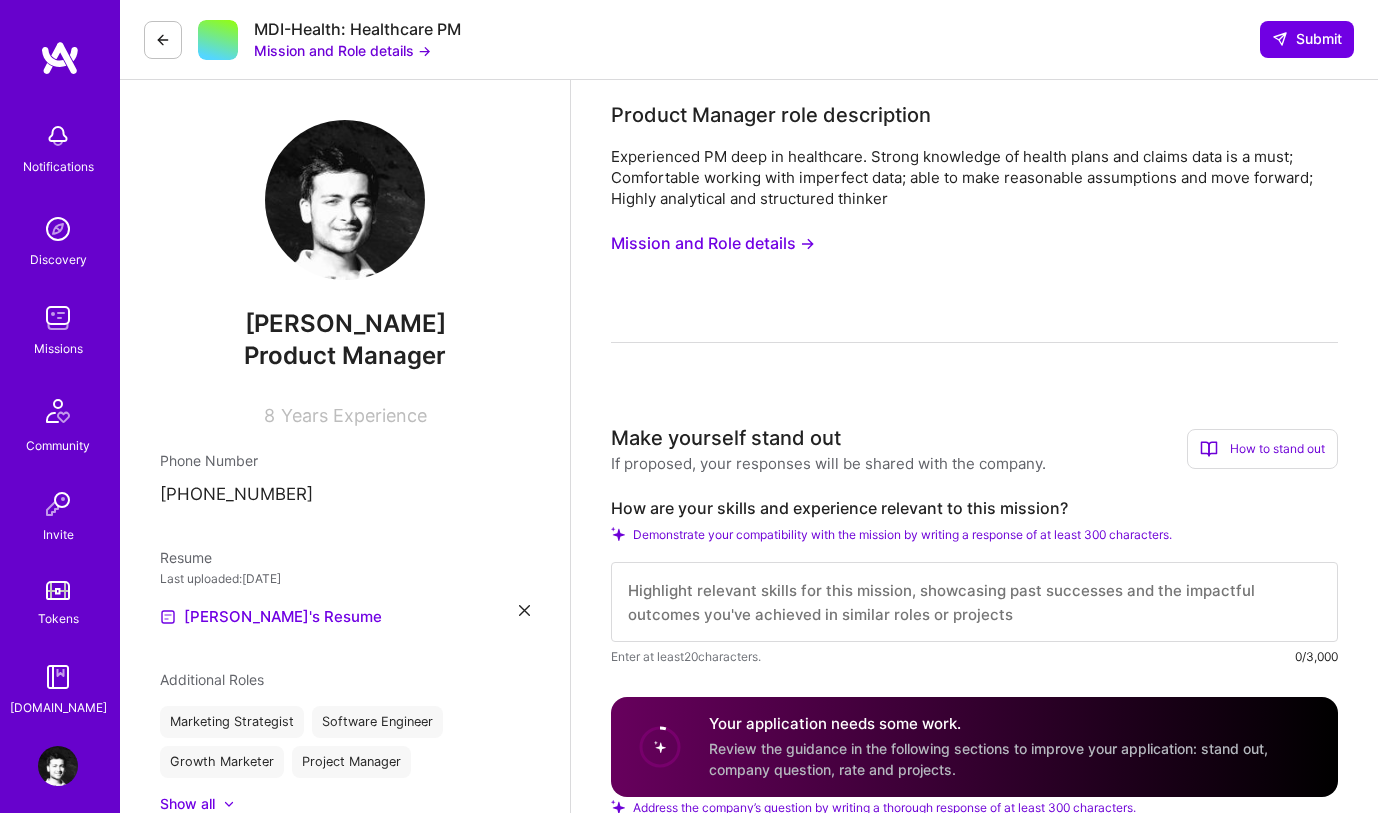 scroll, scrollTop: 226, scrollLeft: 0, axis: vertical 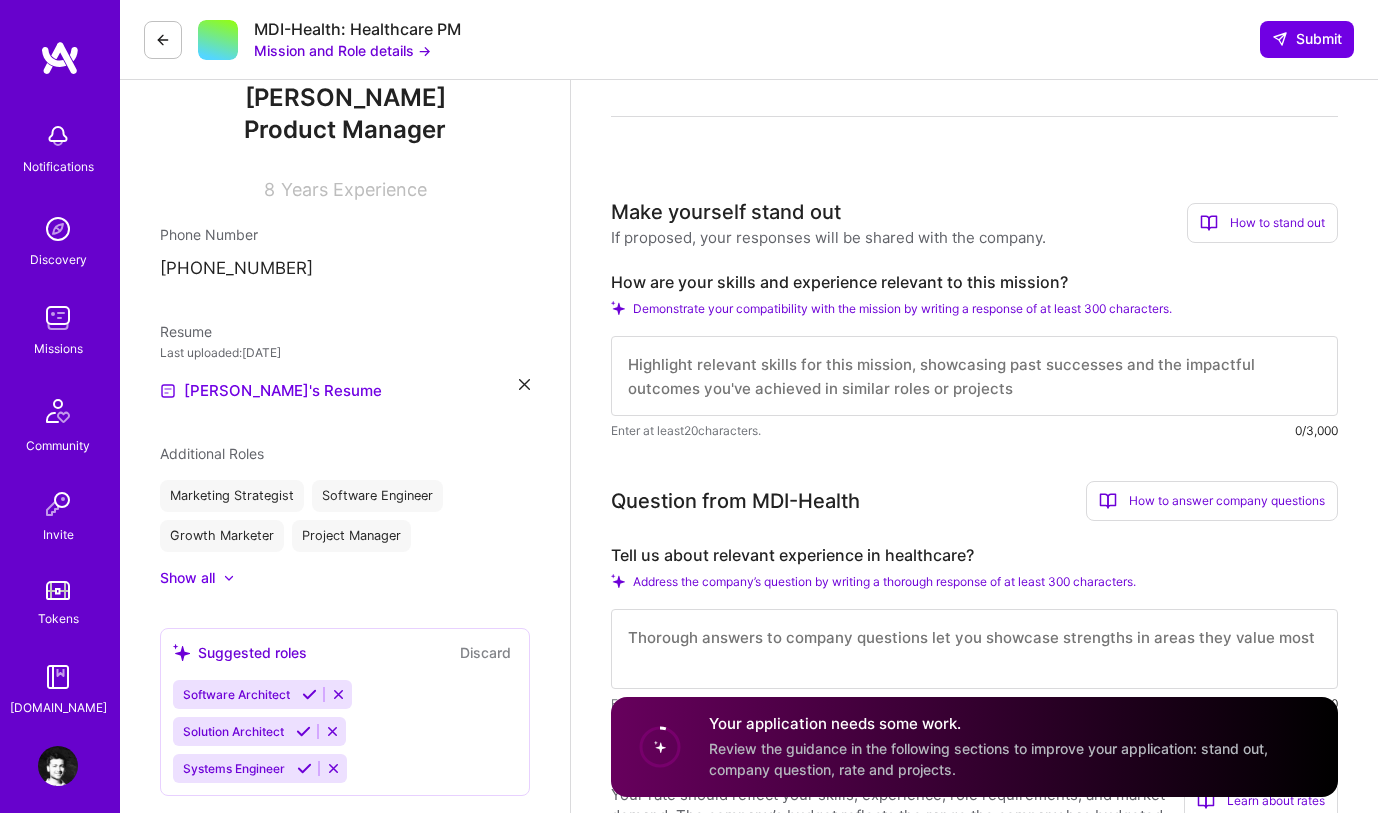 click at bounding box center (974, 376) 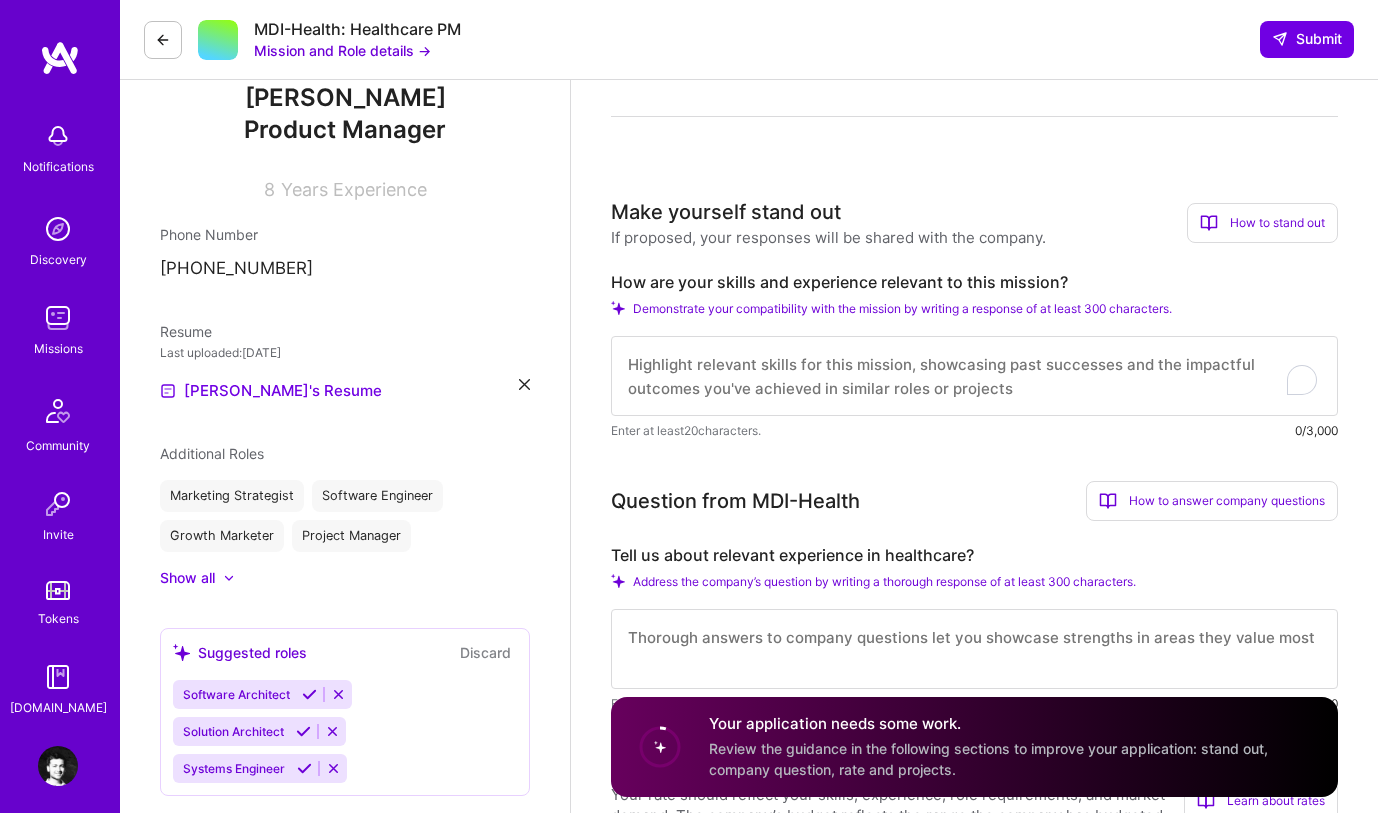 paste on "My journey spans launching souKare’s first digital pharmacy, building Nigeria’s top B2B marketplace at [GEOGRAPHIC_DATA], and architecting fintech flows at Actalink. I turn imperfect data into actionable insights using SQL and ML forecasting. With a developer’s grasp of Python and C++, I define precise APIs, run risk models, and lead KYC initiatives that cut verification time by 40% and fraud by 50%. I excel at vendor integrations, financial modeling, and guiding cross‑functional teams from zero to scale with structured roadmaps and data‑driven decisions." 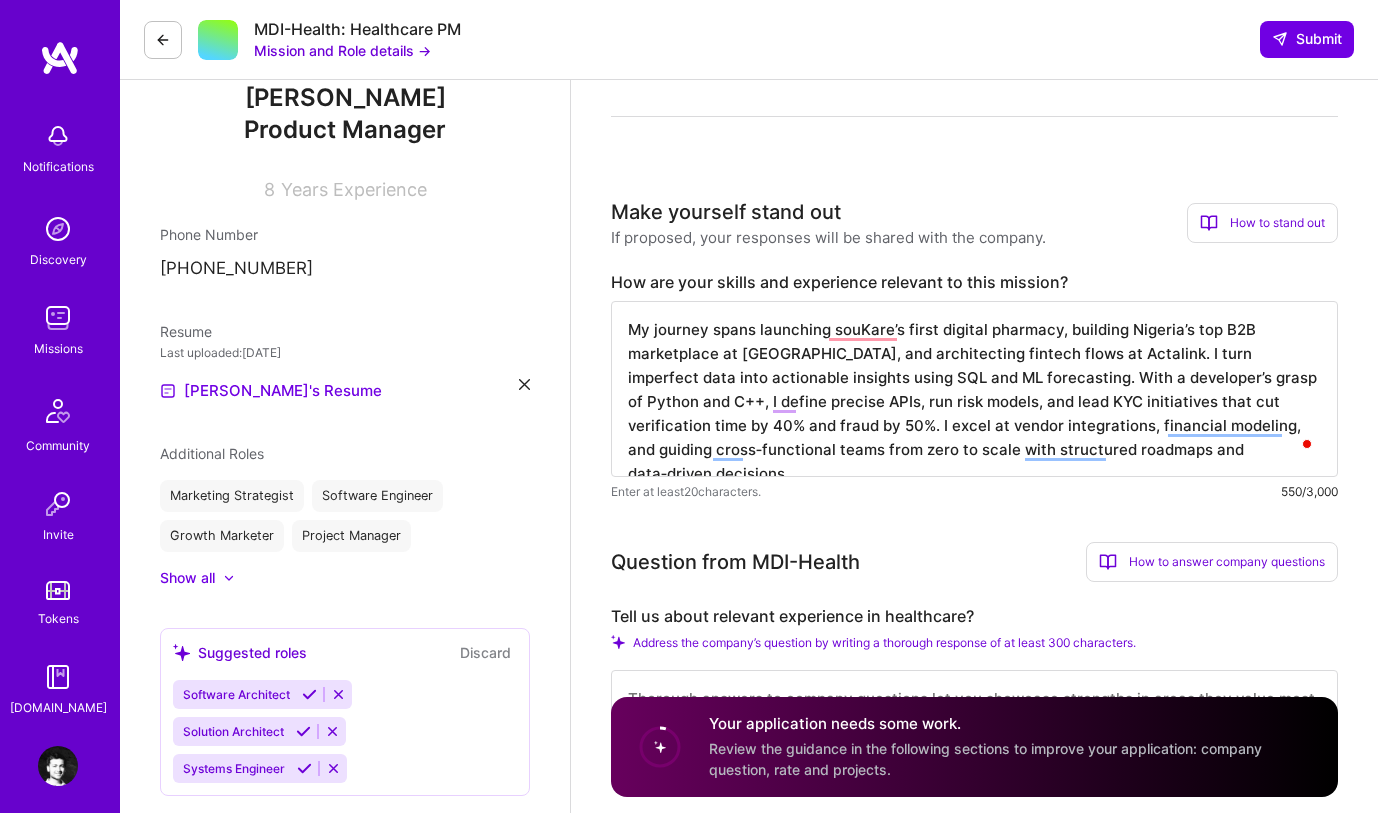scroll, scrollTop: 2, scrollLeft: 0, axis: vertical 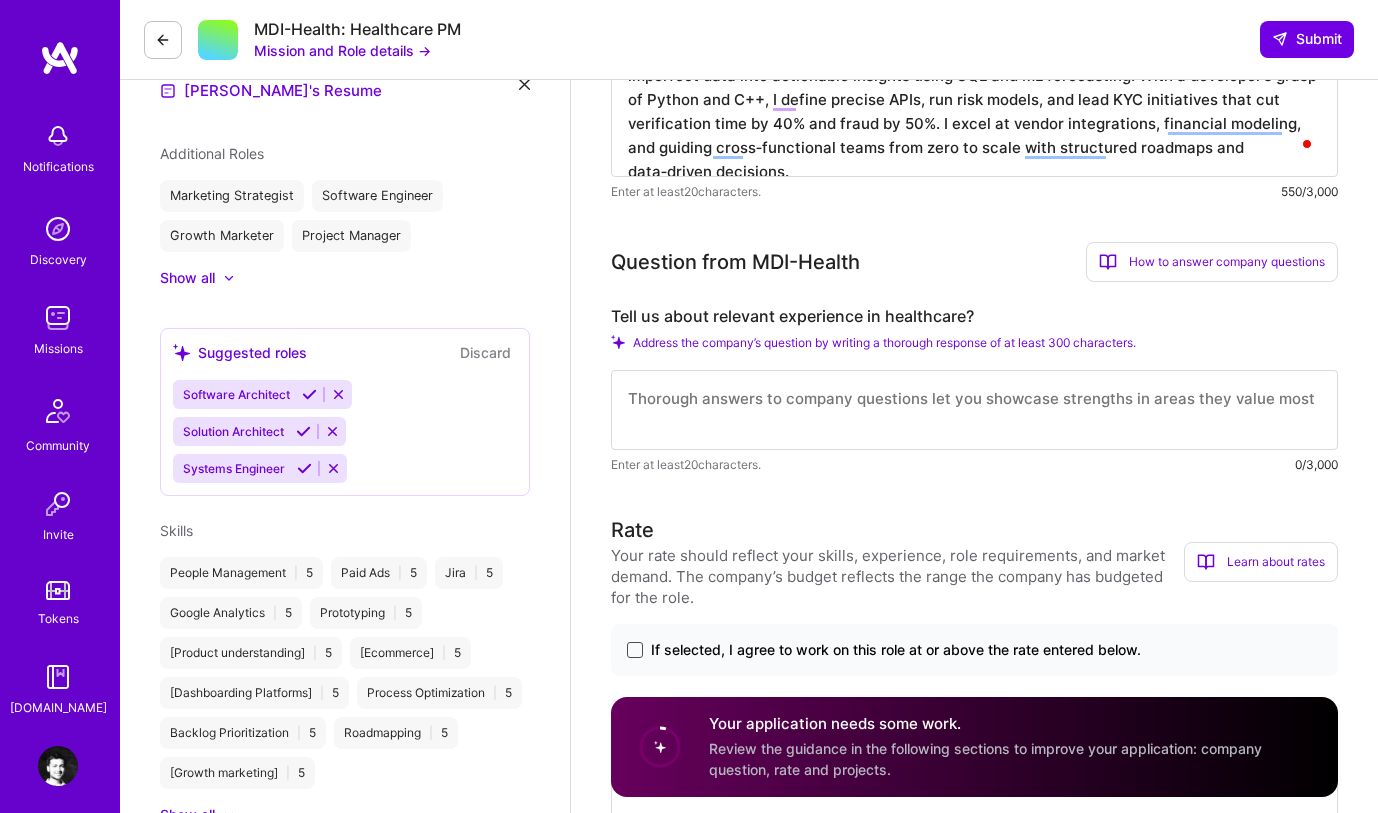 type on "My journey spans launching souKare’s first digital pharmacy, building Nigeria’s top B2B marketplace at [GEOGRAPHIC_DATA], and architecting fintech flows at Actalink. I turn imperfect data into actionable insights using SQL and ML forecasting. With a developer’s grasp of Python and C++, I define precise APIs, run risk models, and lead KYC initiatives that cut verification time by 40% and fraud by 50%. I excel at vendor integrations, financial modeling, and guiding cross‑functional teams from zero to scale with structured roadmaps and data‑driven decisions." 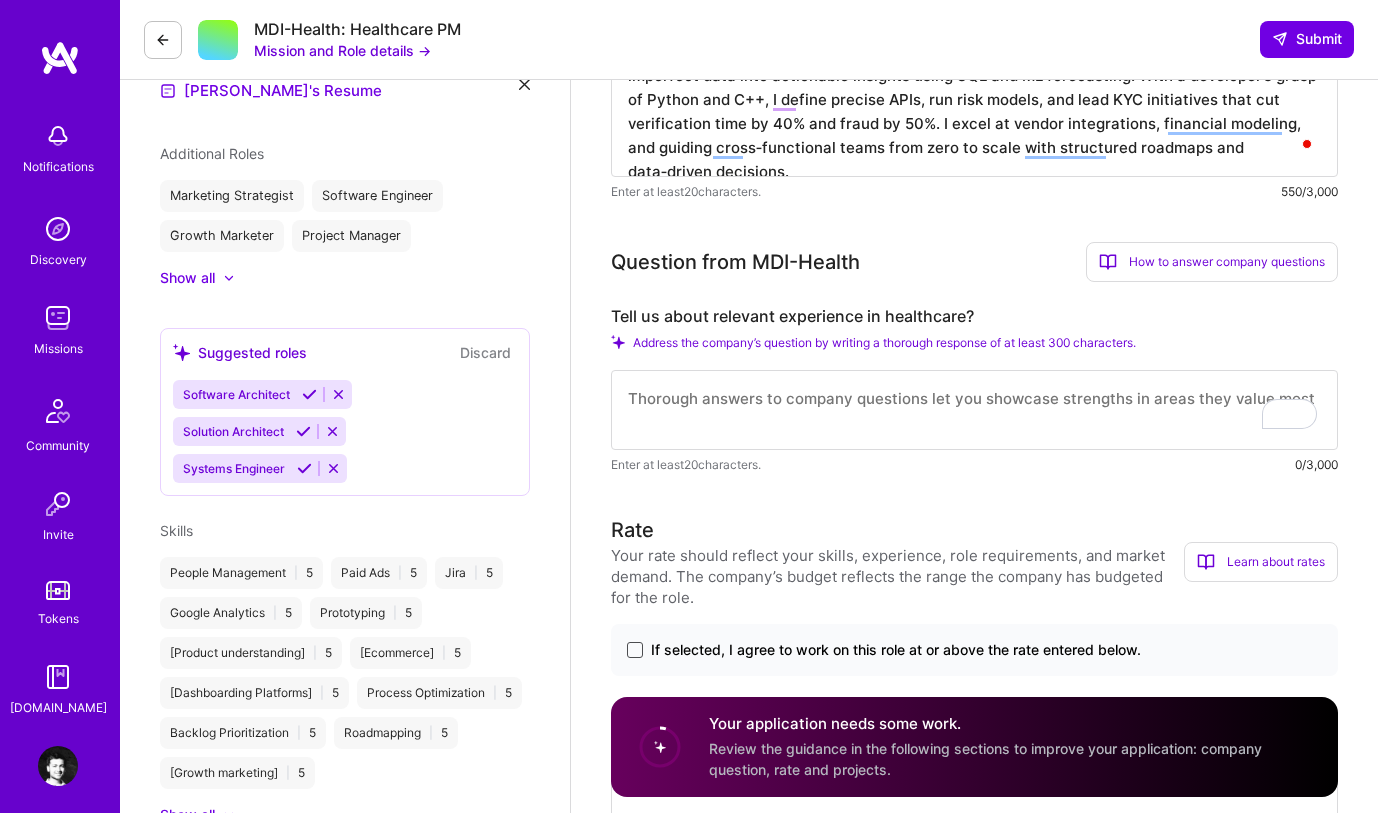 click at bounding box center (974, 410) 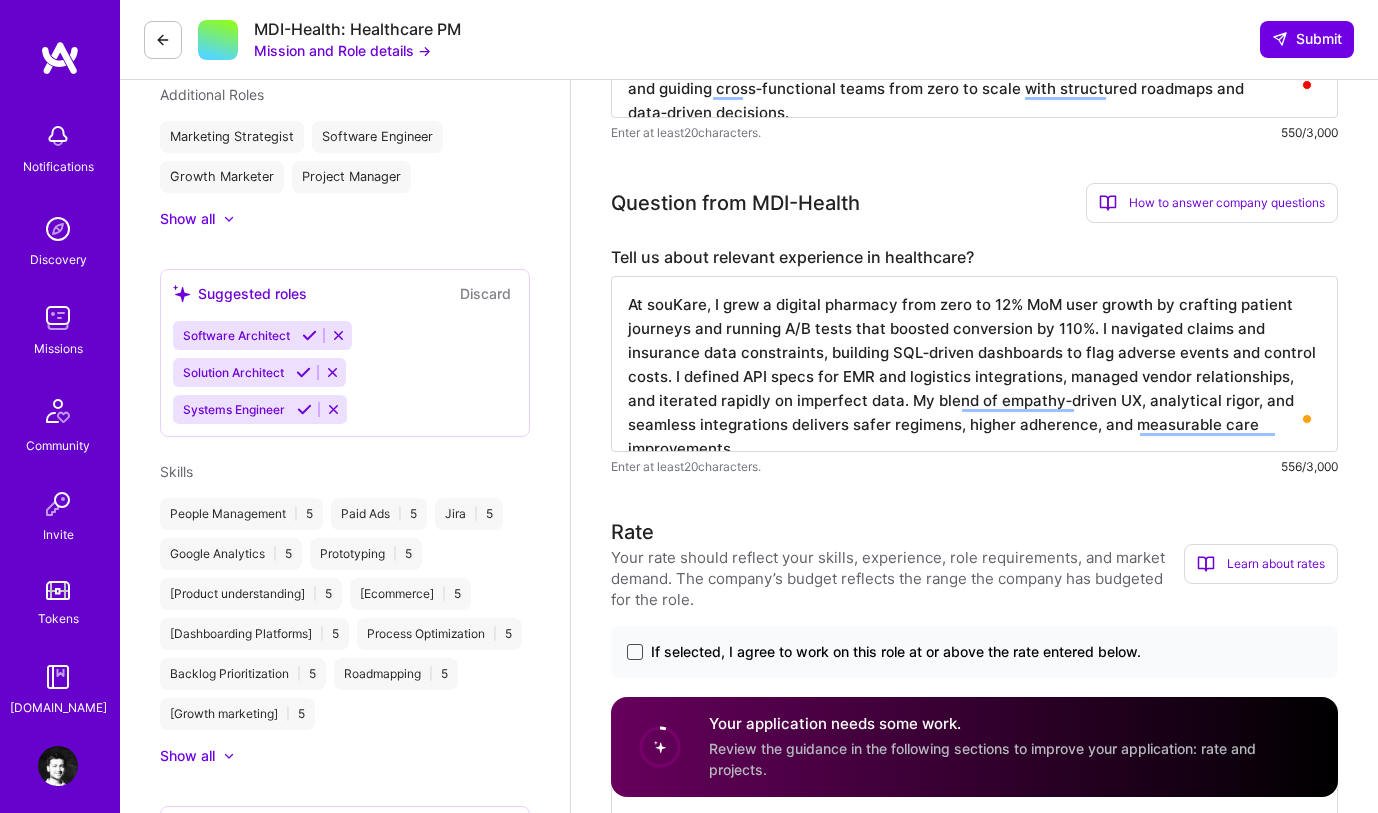 scroll, scrollTop: 588, scrollLeft: 0, axis: vertical 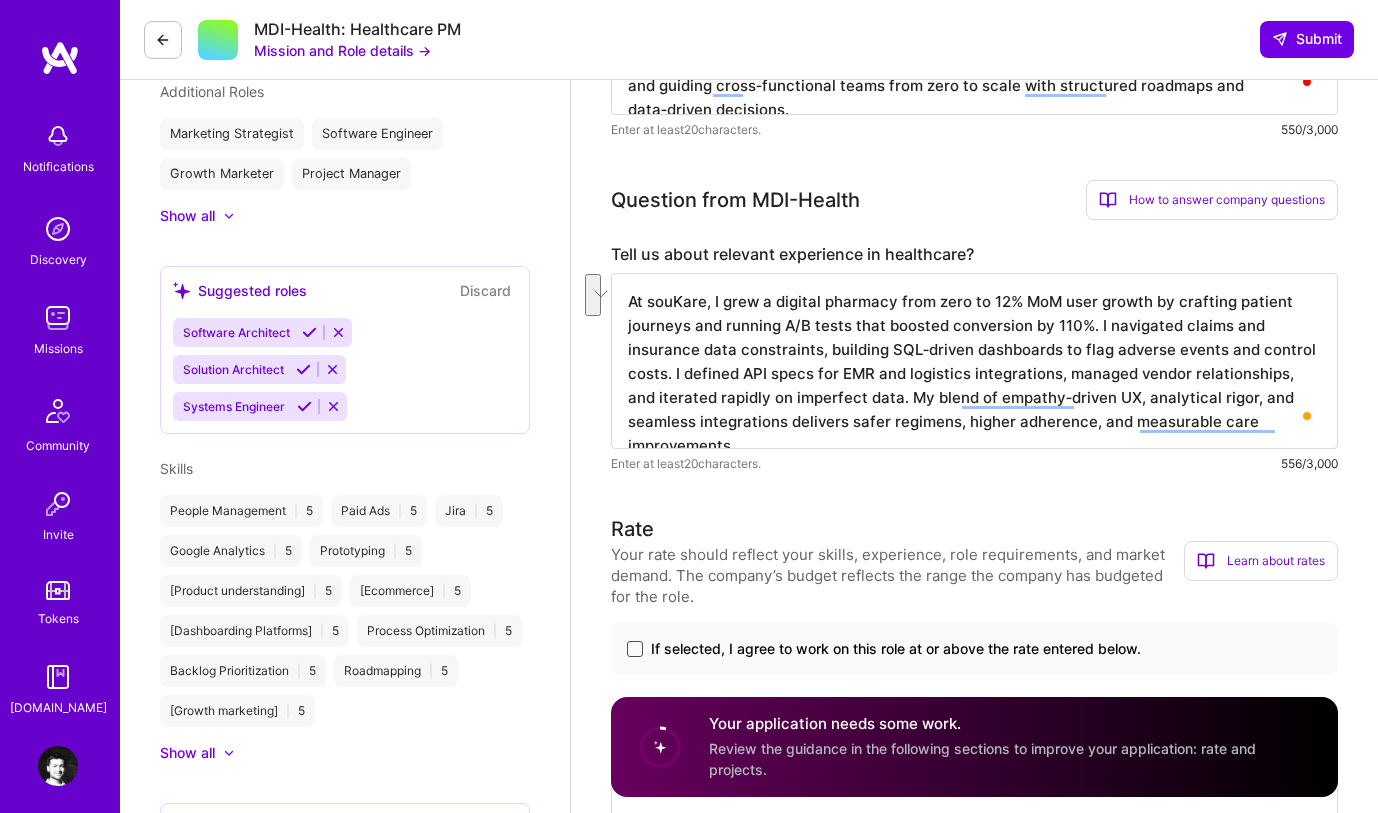 drag, startPoint x: 874, startPoint y: 399, endPoint x: 1349, endPoint y: 430, distance: 476.0105 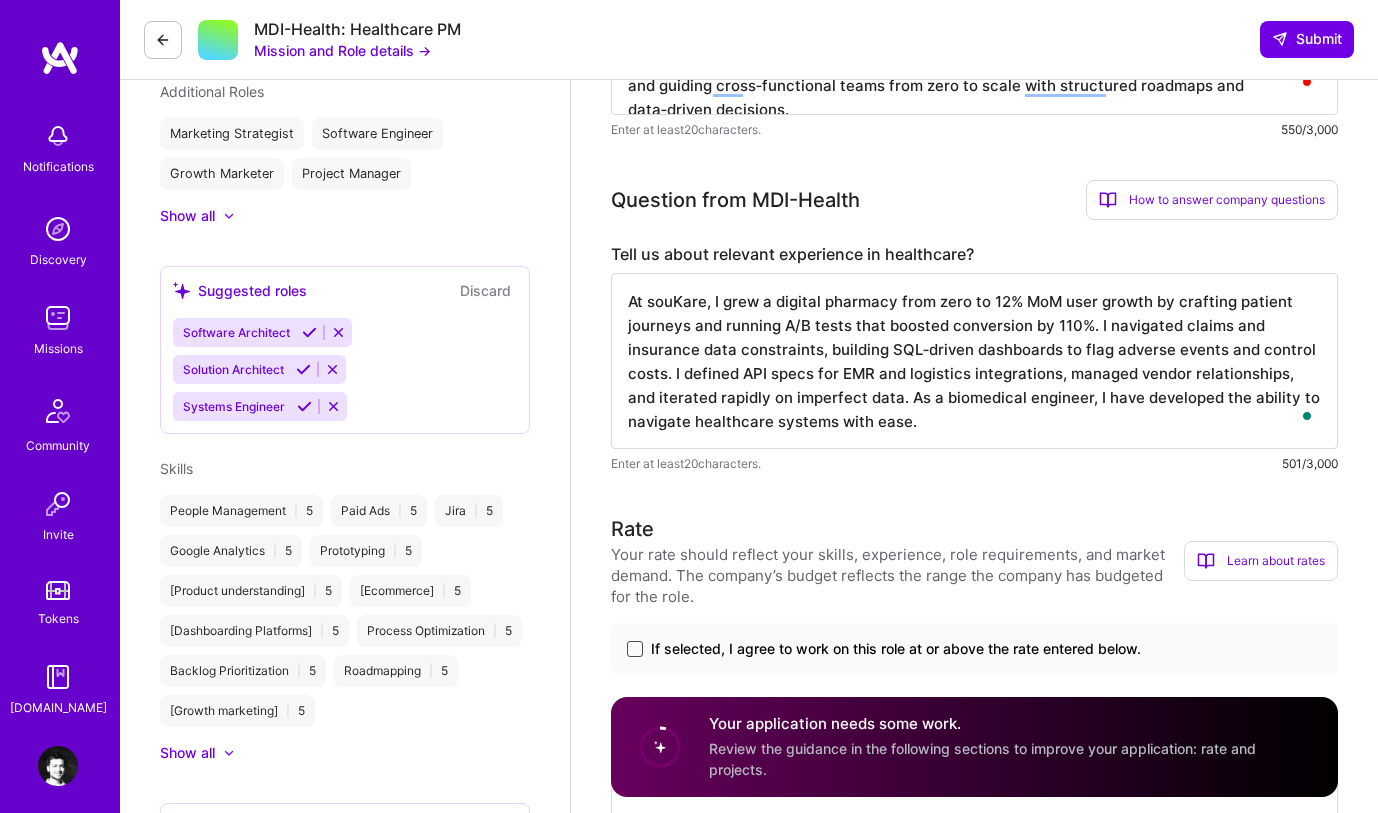 click on "At souKare, I grew a digital pharmacy from zero to 12% MoM user growth by crafting patient journeys and running A/B tests that boosted conversion by 110%. I navigated claims and insurance data constraints, building SQL‑driven dashboards to flag adverse events and control costs. I defined API specs for EMR and logistics integrations, managed vendor relationships, and iterated rapidly on imperfect data. As a biomedical engineer, I have developed the ability to navigate healthcare systems with ease." at bounding box center [974, 361] 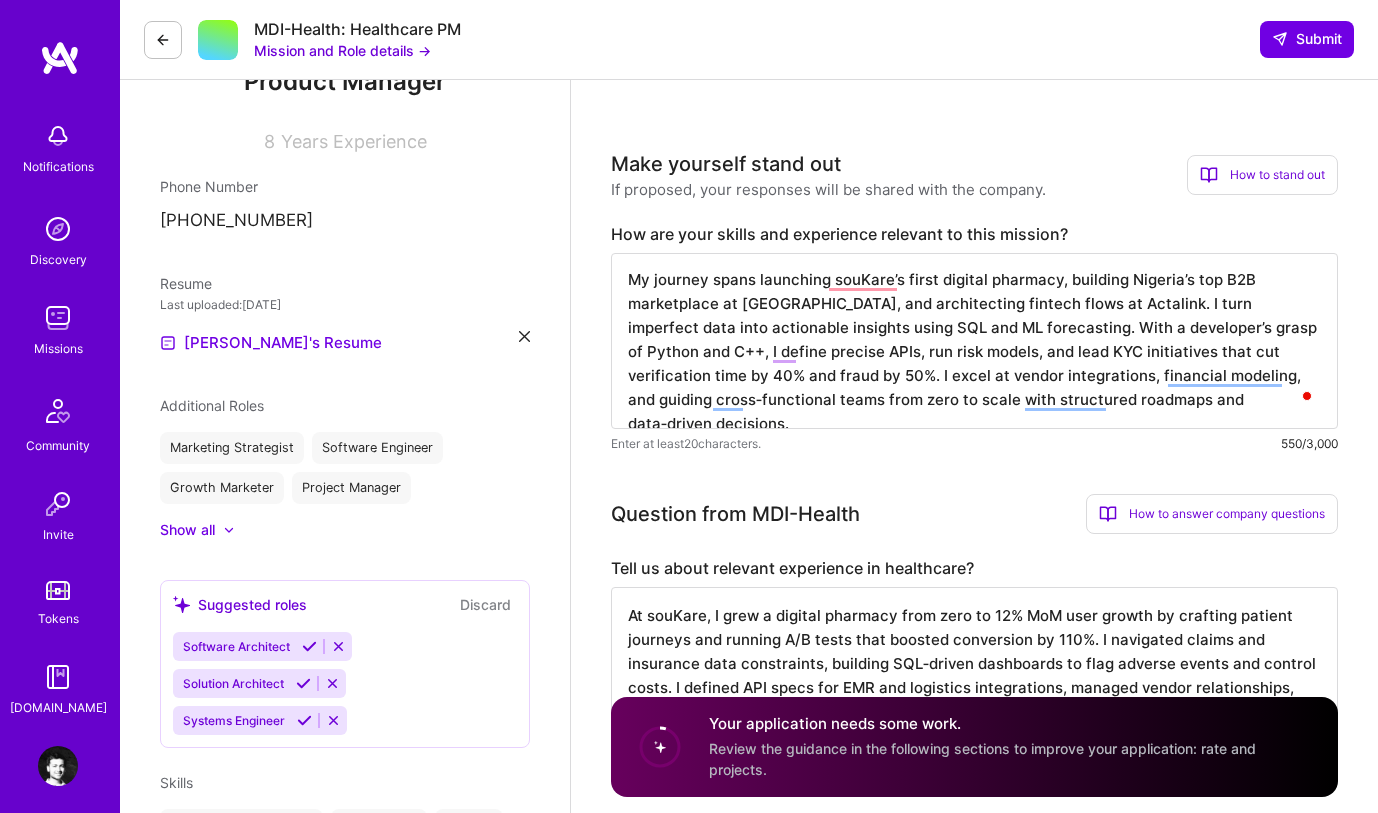 scroll, scrollTop: 272, scrollLeft: 0, axis: vertical 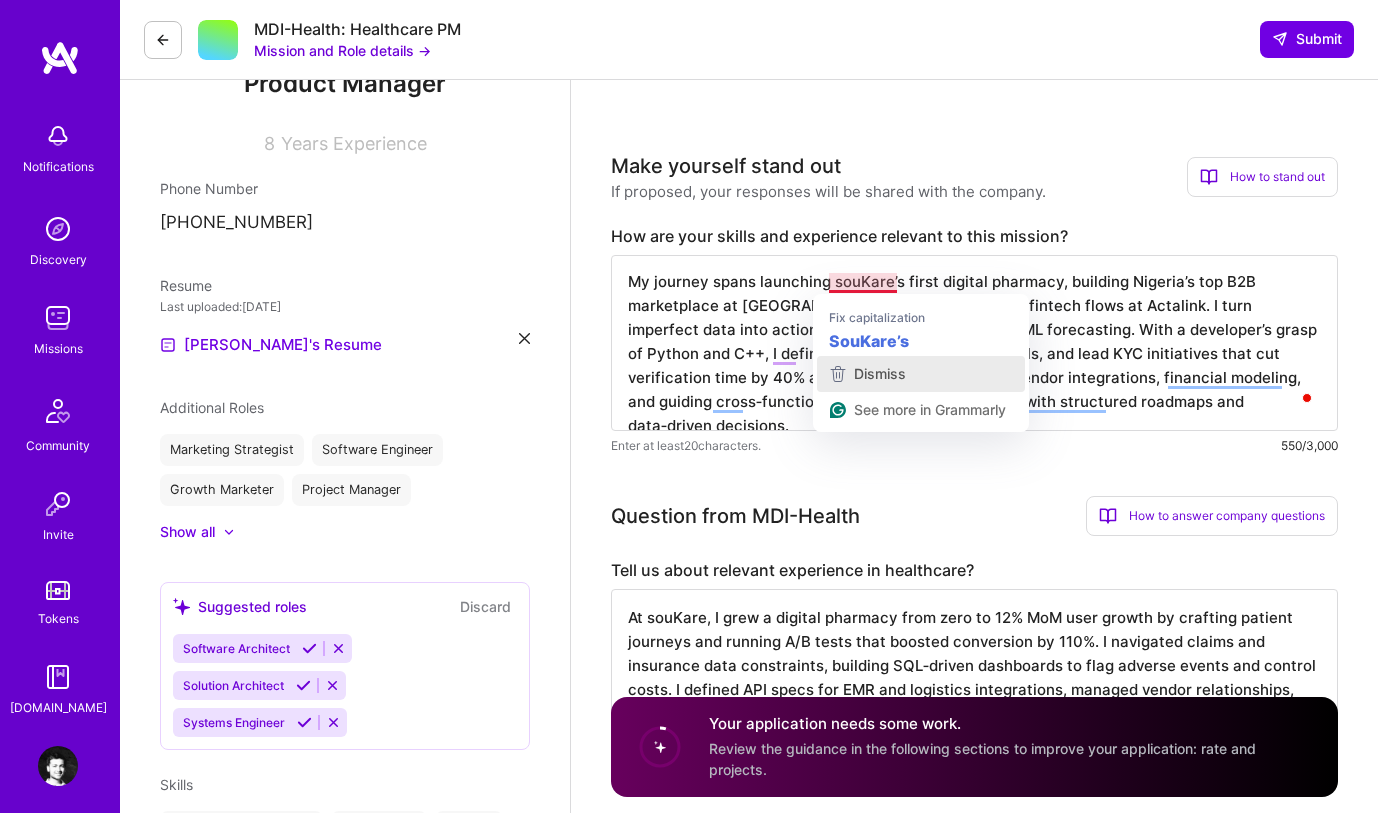 click on "Dismiss" at bounding box center [921, 374] 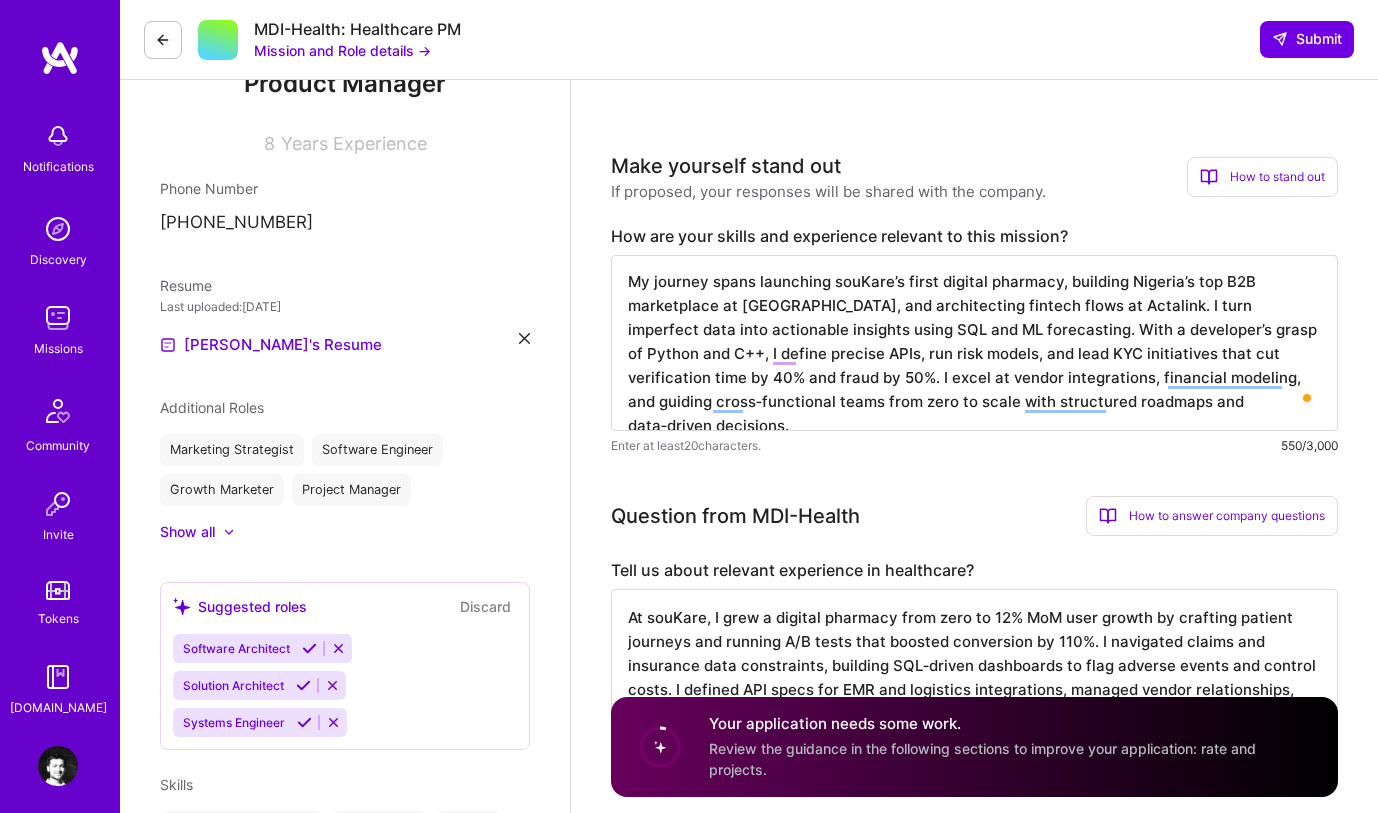 type on "At souKare, I grew a digital pharmacy from zero to 12% MoM user growth by crafting patient journeys and running A/B tests that boosted conversion by 110%. I navigated claims and insurance data constraints, building SQL‑driven dashboards to flag adverse events and control costs. I defined API specs for EMR and logistics integrations, managed vendor relationships, and iterated rapidly on imperfect data. As a biomedical engineer, I have developed the ability to navigate healthcare systems with ease." 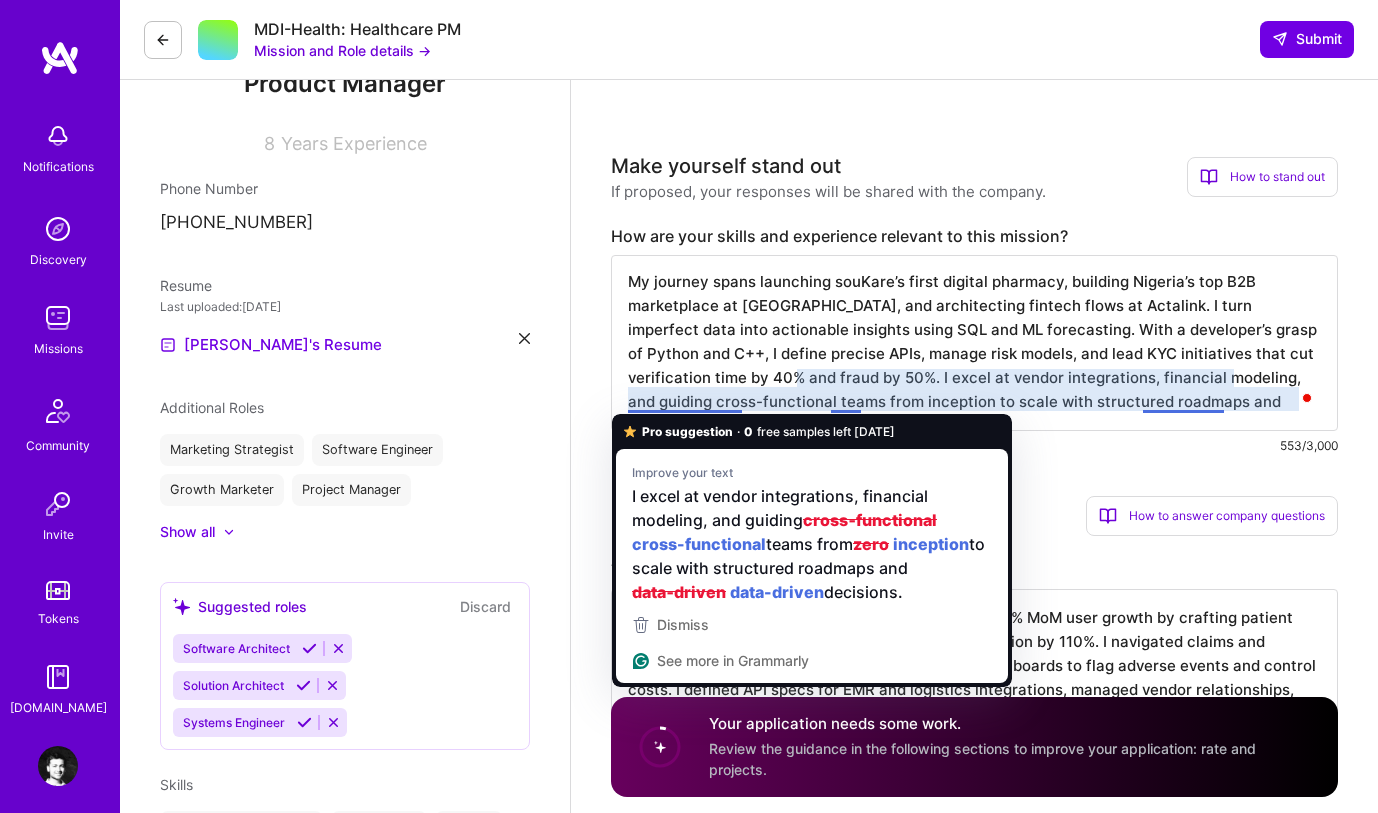 scroll, scrollTop: 0, scrollLeft: 0, axis: both 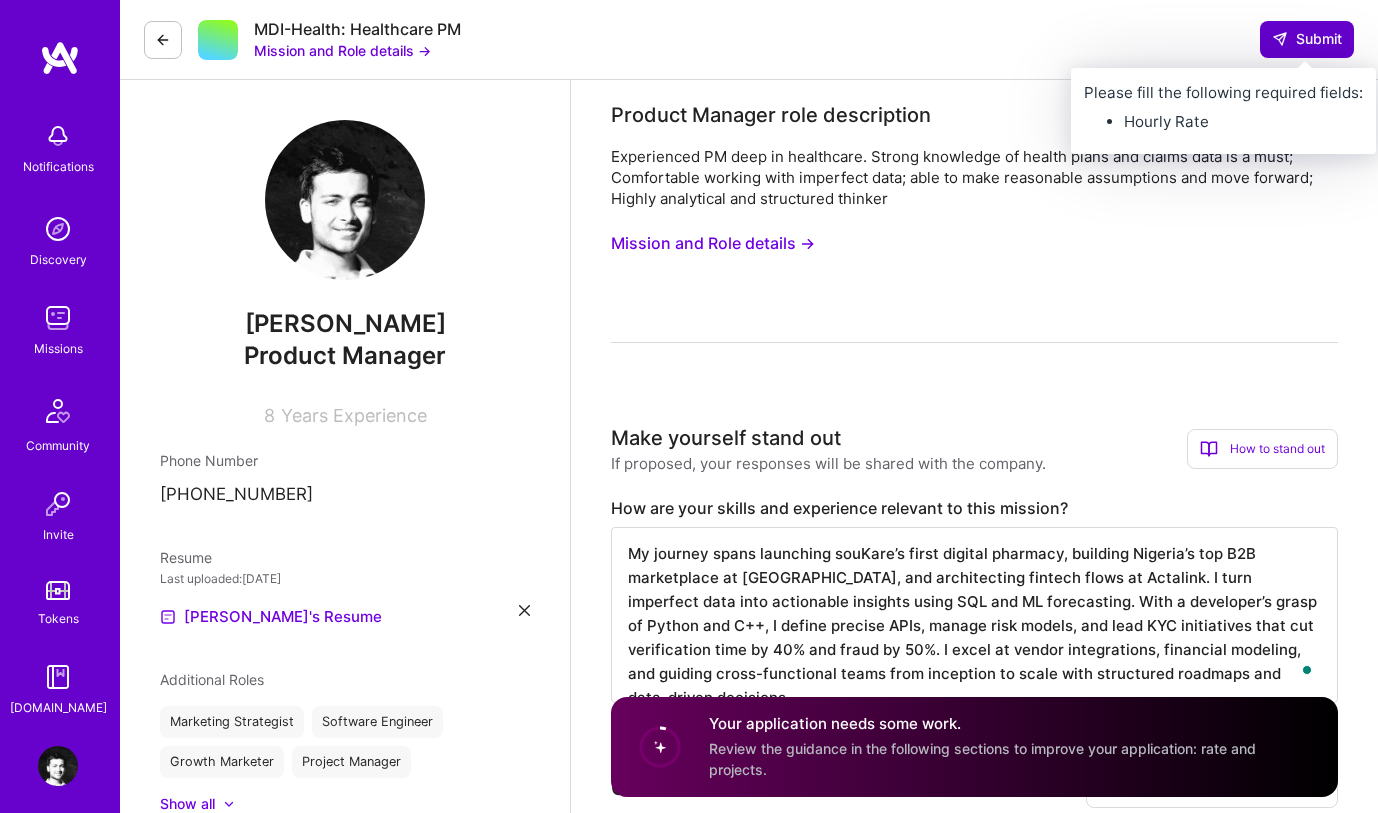 type on "My journey spans launching souKare’s first digital pharmacy, building Nigeria’s top B2B marketplace at [GEOGRAPHIC_DATA], and architecting fintech flows at Actalink. I turn imperfect data into actionable insights using SQL and ML forecasting. With a developer’s grasp of Python and C++, I define precise APIs, manage risk models, and lead KYC initiatives that cut verification time by 40% and fraud by 50%. I excel at vendor integrations, financial modeling, and guiding cross-functional teams from inception to scale with structured roadmaps and data-driven decisions." 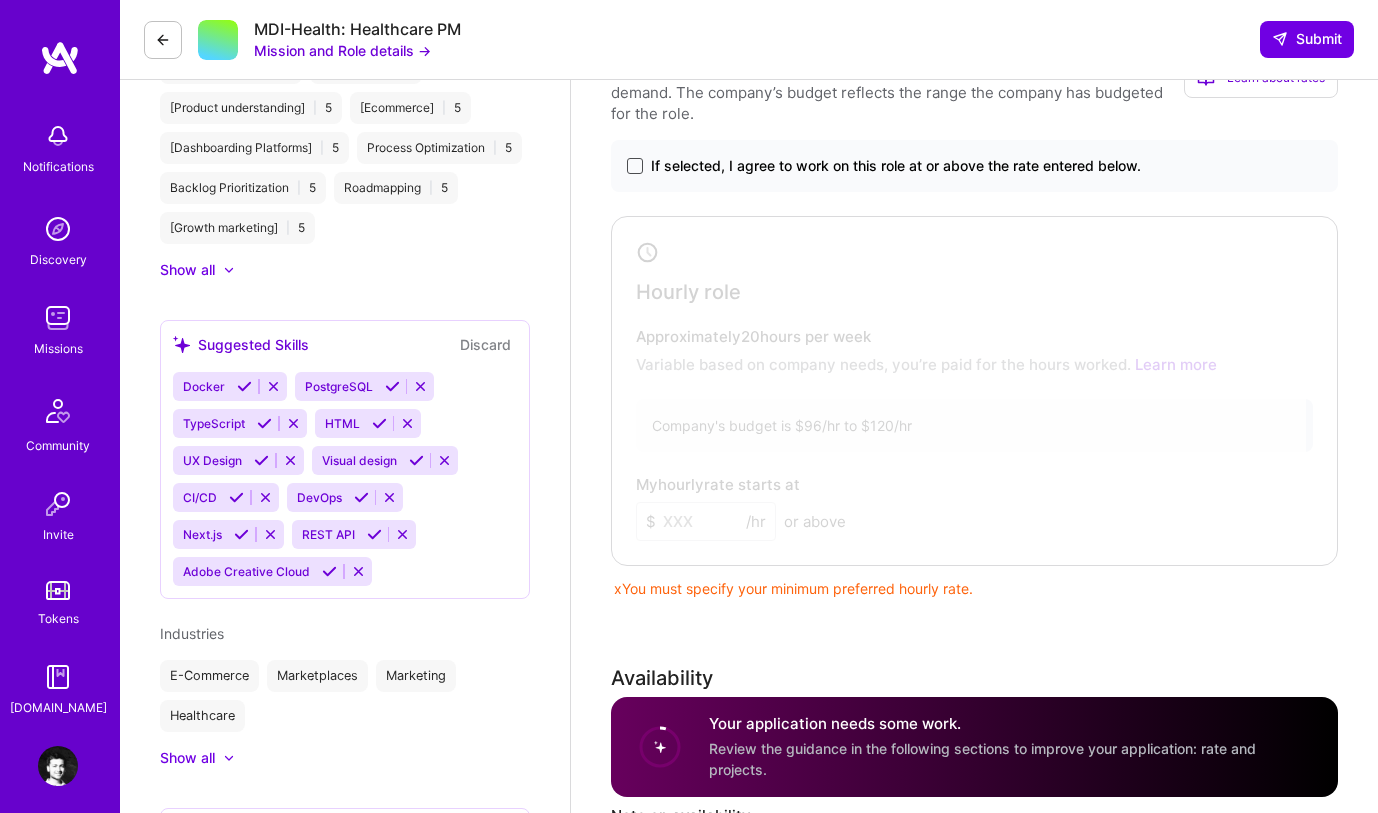 scroll, scrollTop: 1066, scrollLeft: 0, axis: vertical 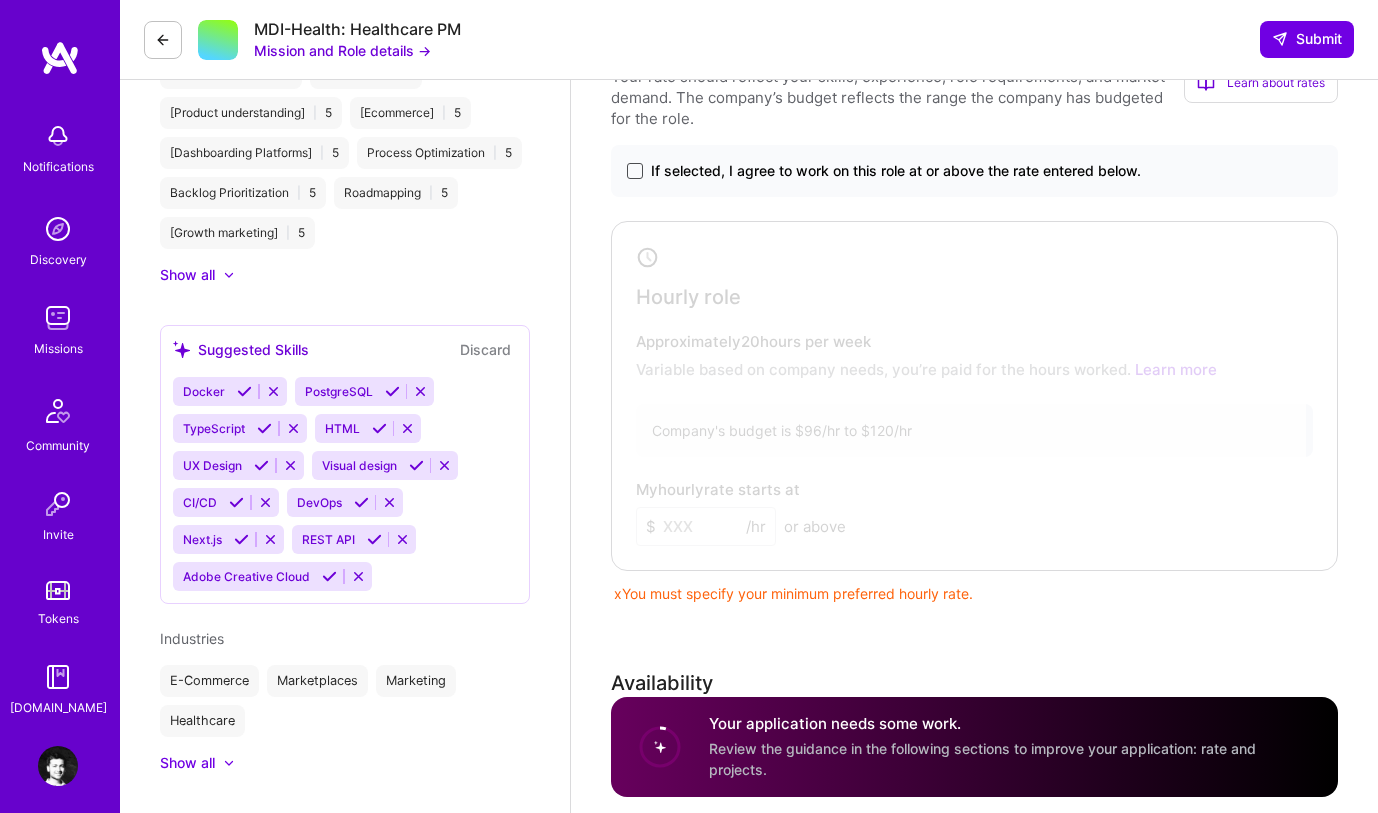 click at bounding box center (635, 171) 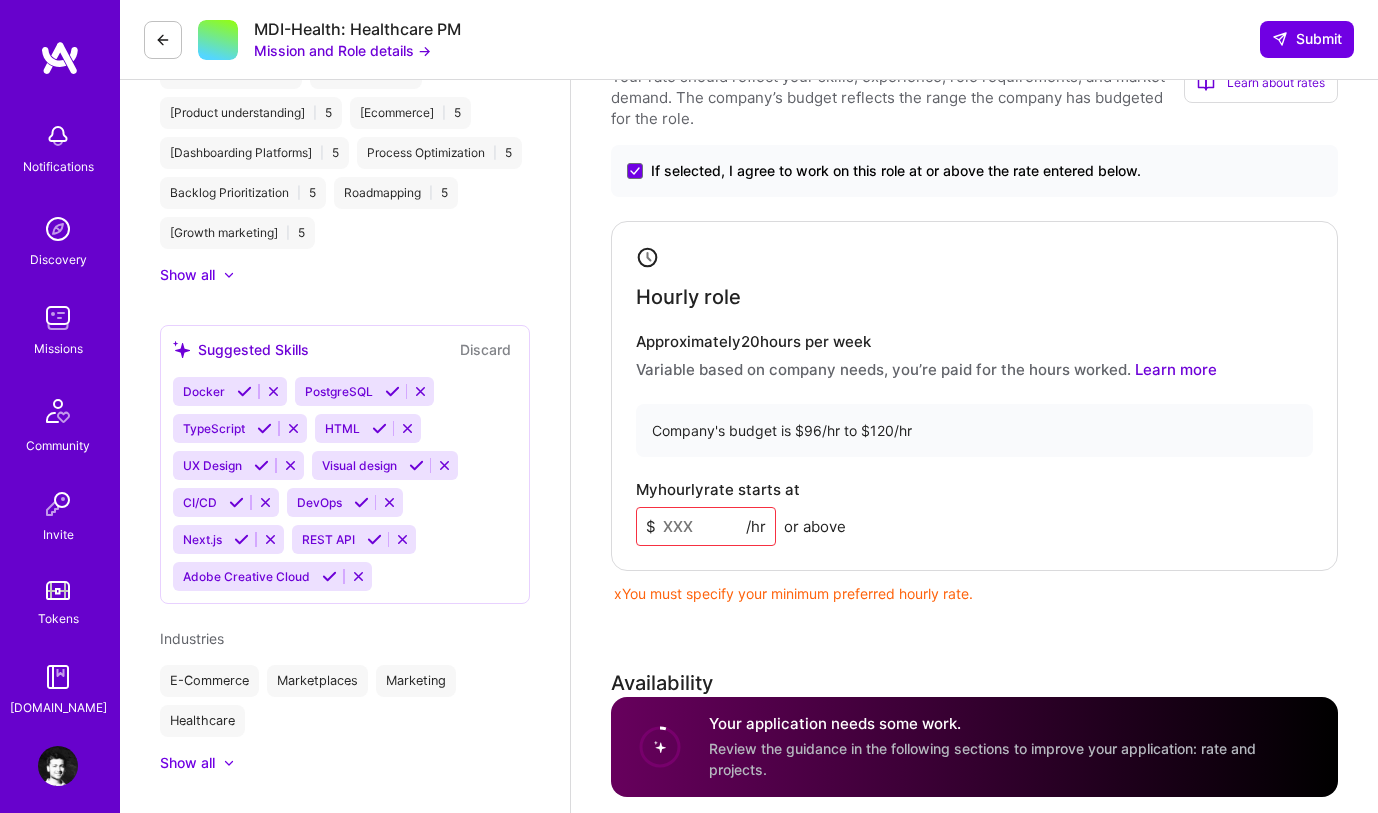 scroll, scrollTop: 0, scrollLeft: 0, axis: both 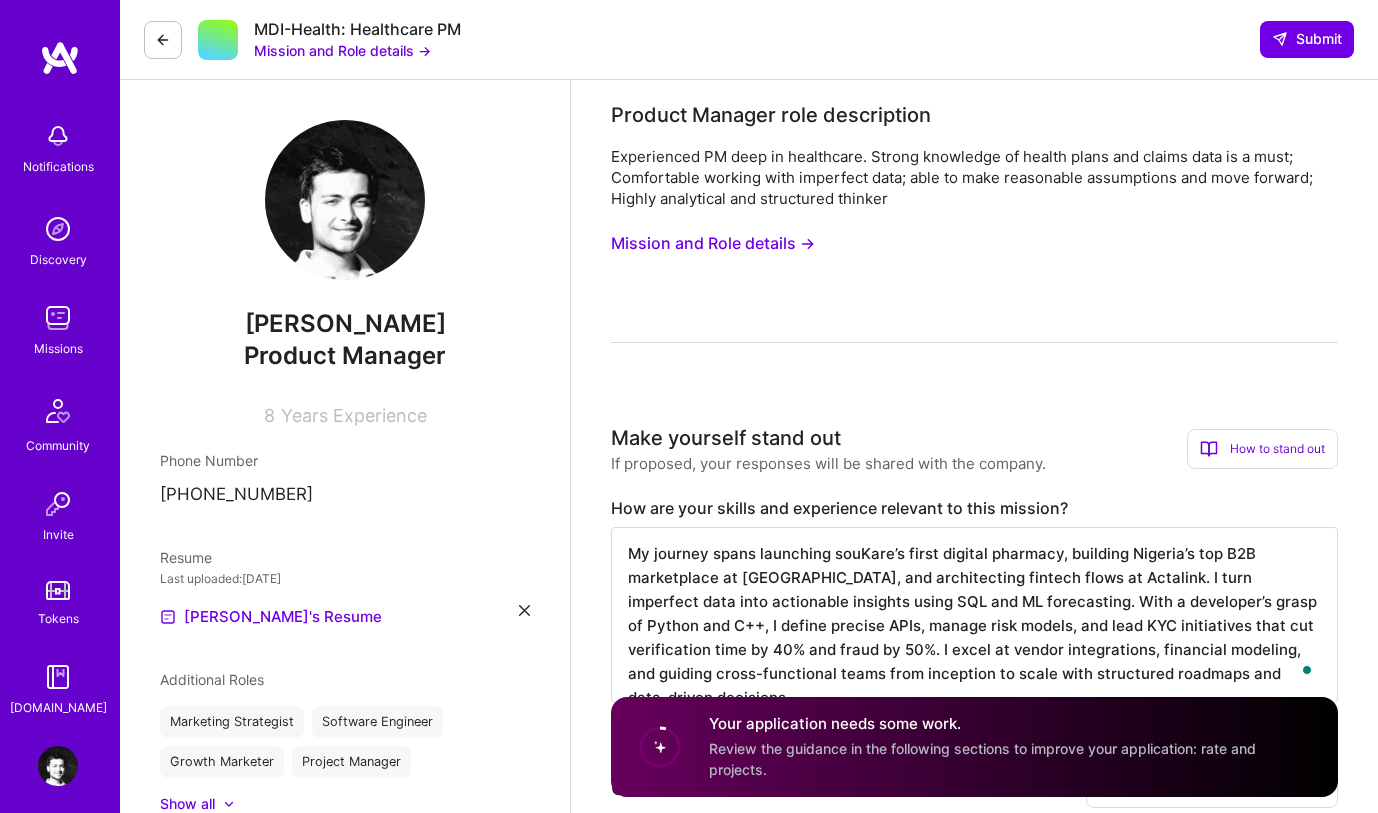 click on "Mission and Role details →" at bounding box center (342, 50) 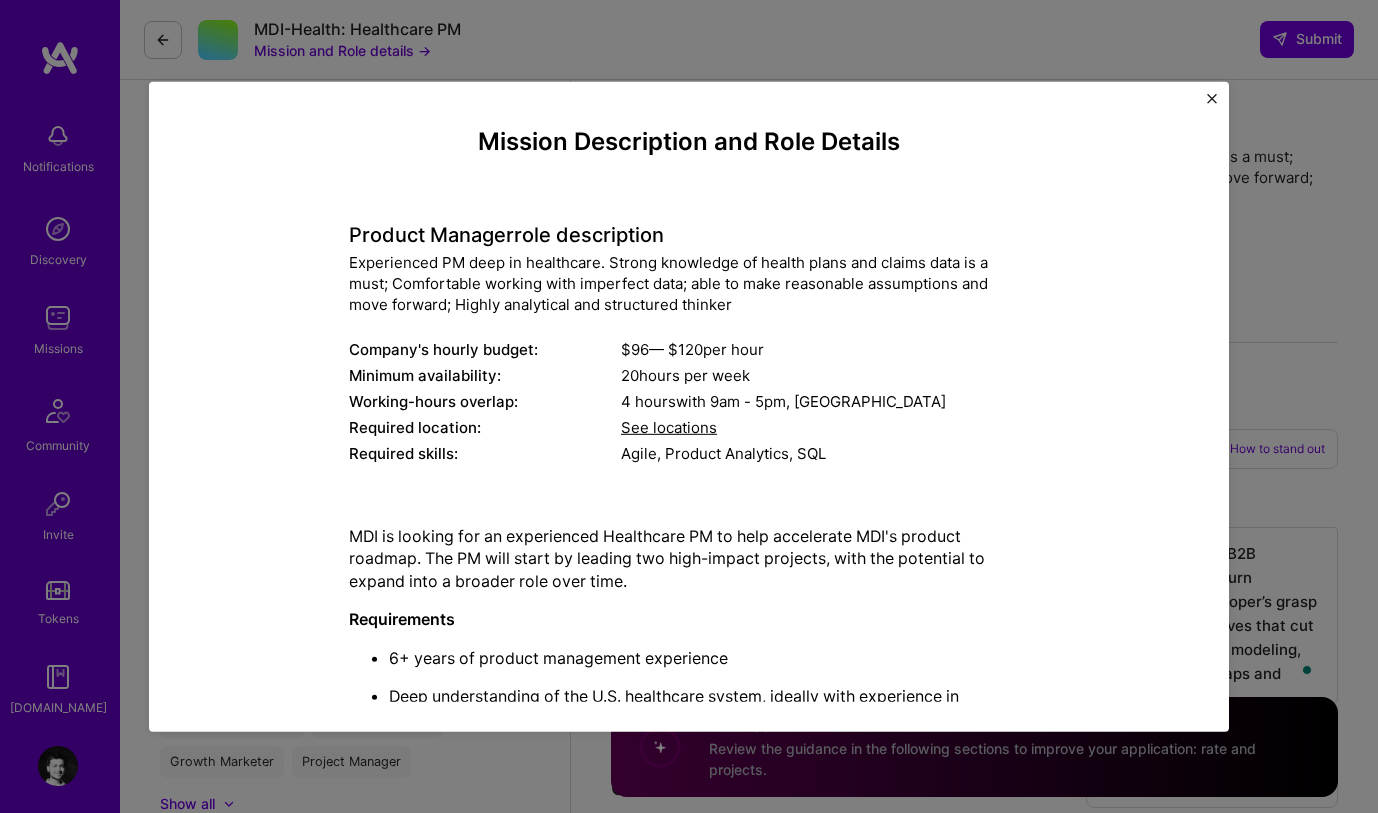 click at bounding box center [1212, 98] 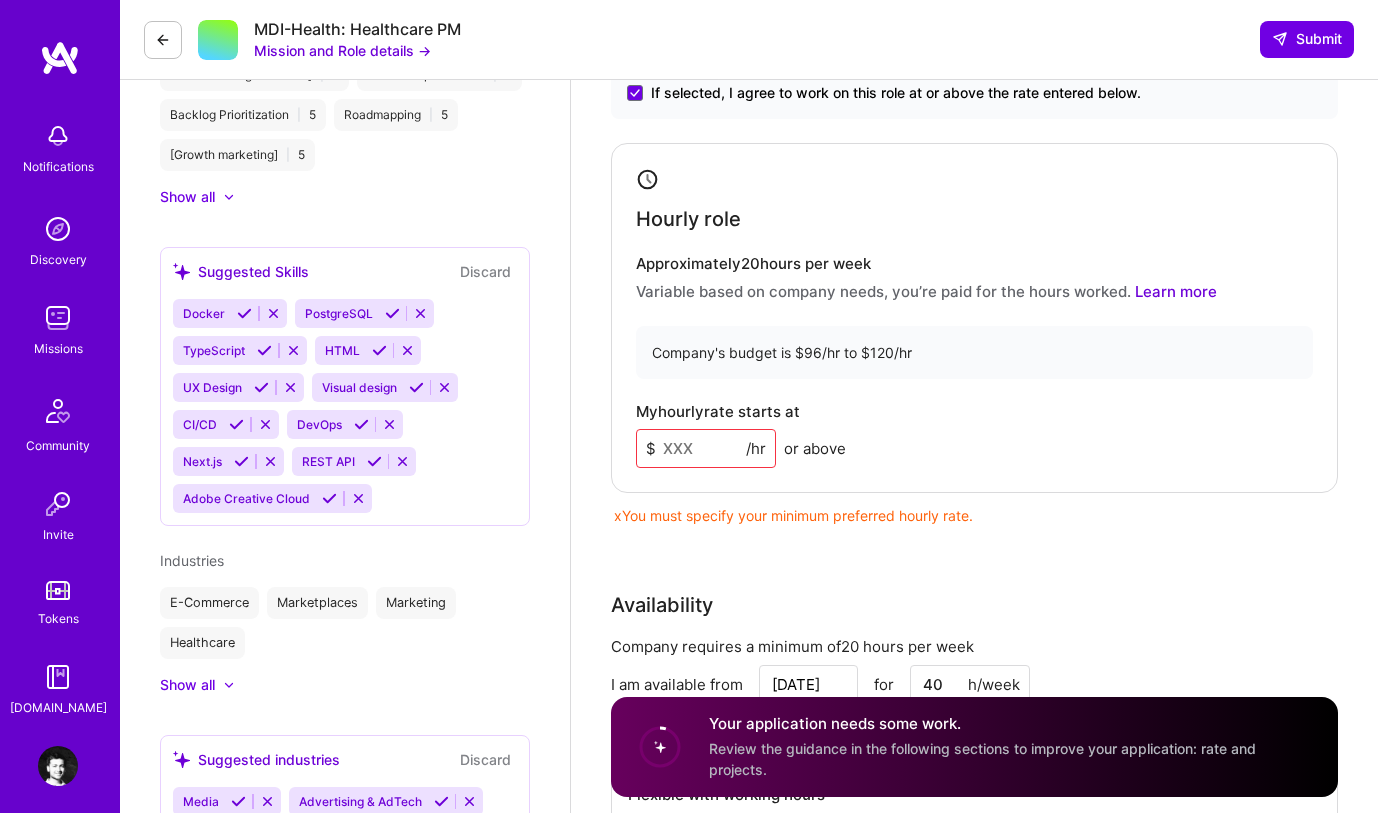 scroll, scrollTop: 1140, scrollLeft: 0, axis: vertical 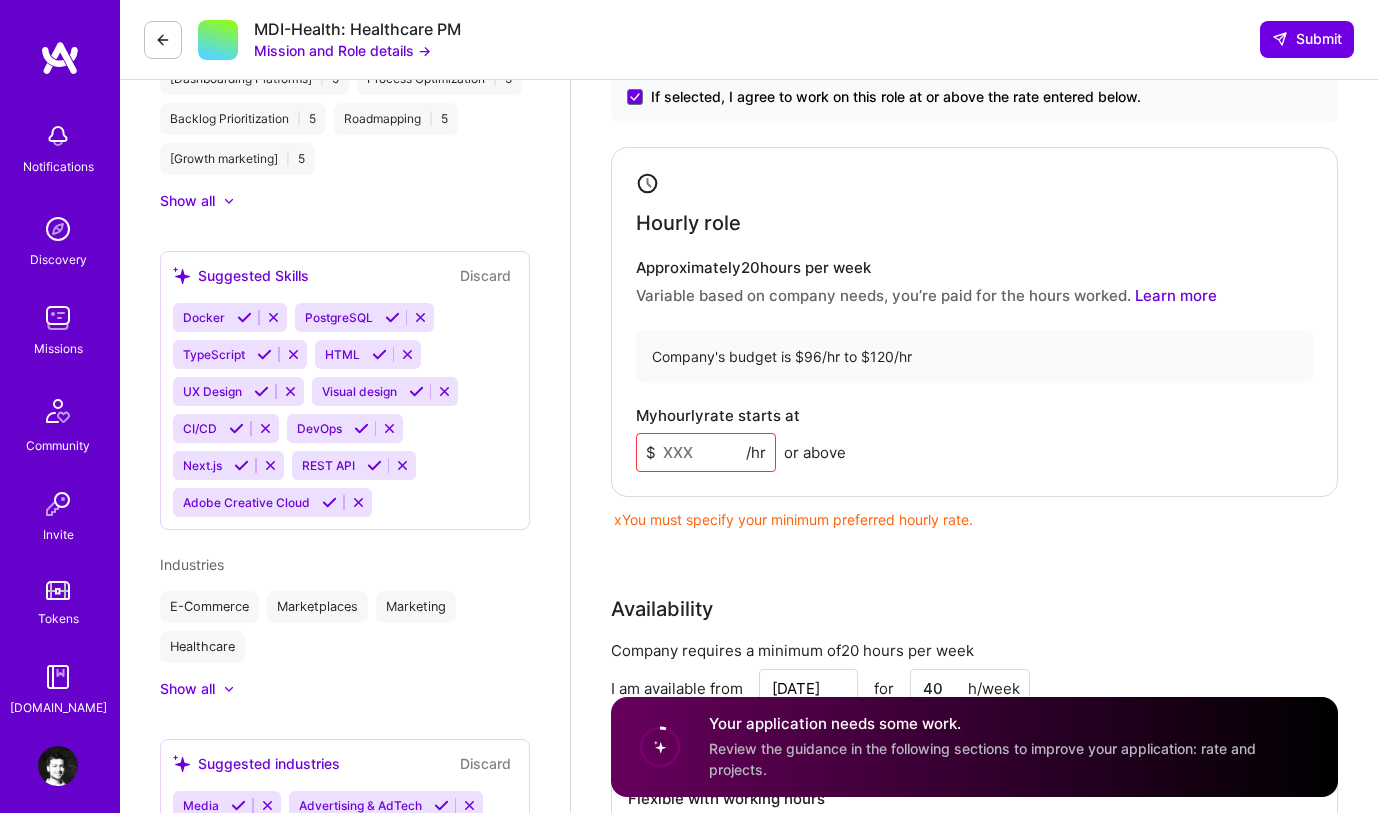 click at bounding box center (706, 452) 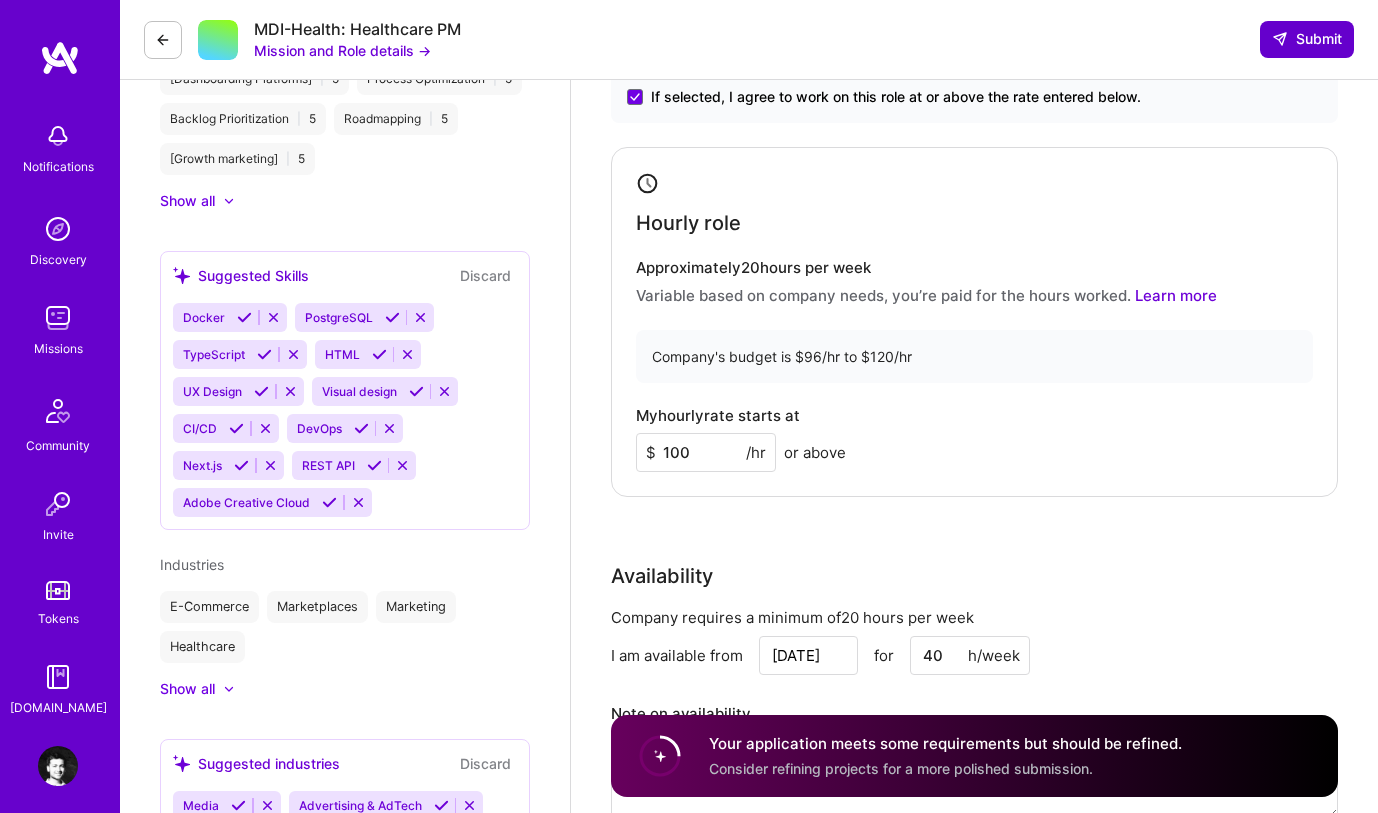 type on "100" 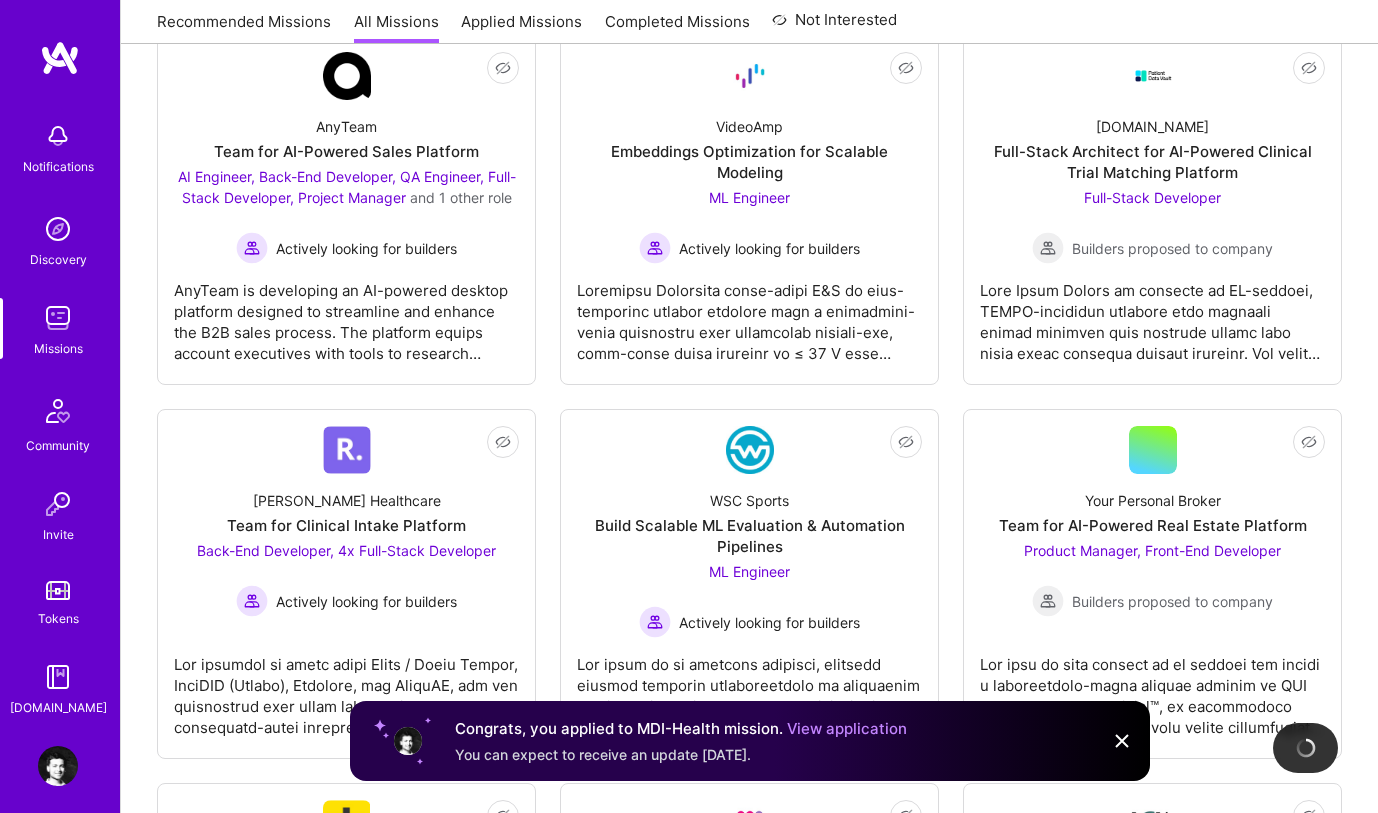 scroll, scrollTop: 1783, scrollLeft: 0, axis: vertical 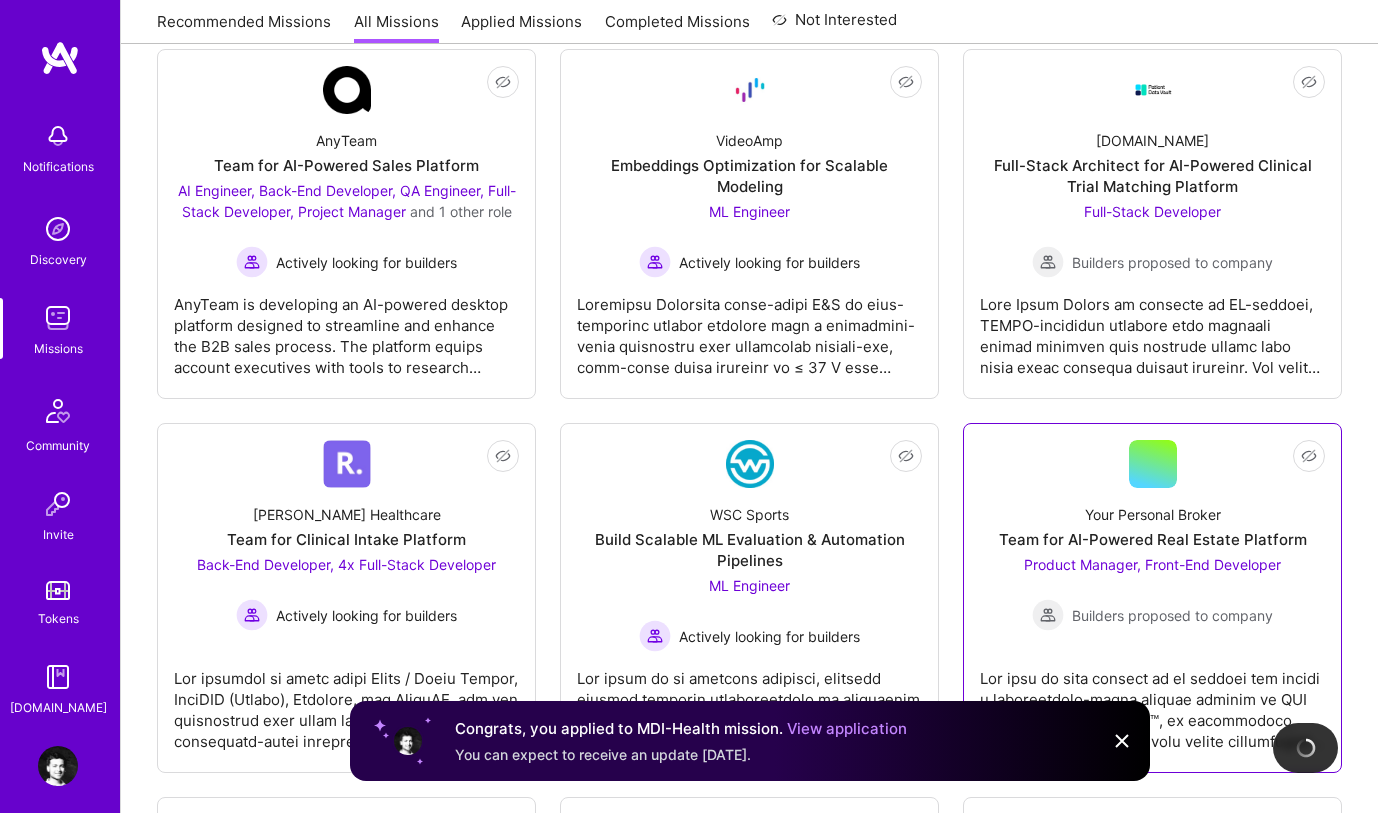 click on "Team for AI-Powered Real Estate Platform" at bounding box center (1153, 539) 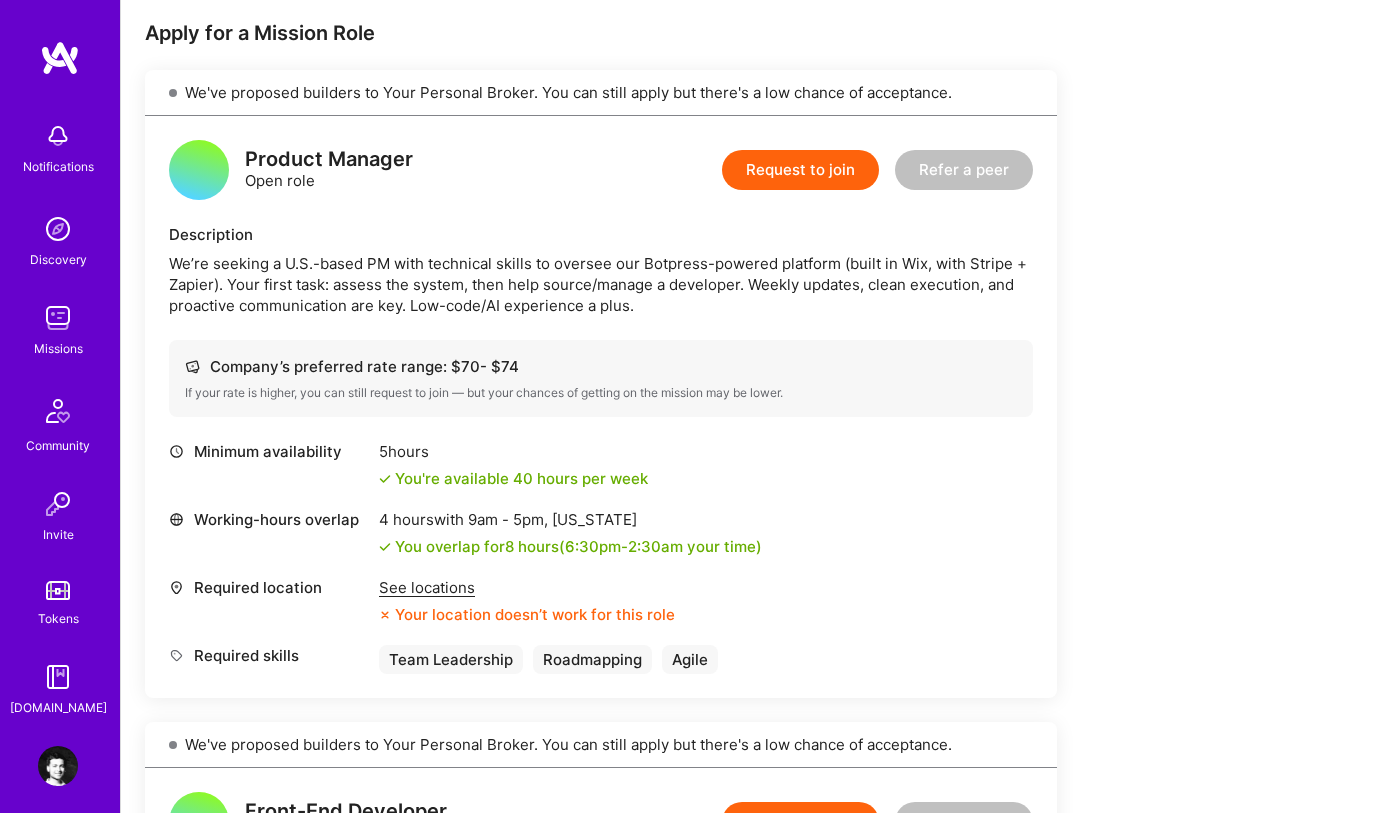 scroll, scrollTop: 402, scrollLeft: 0, axis: vertical 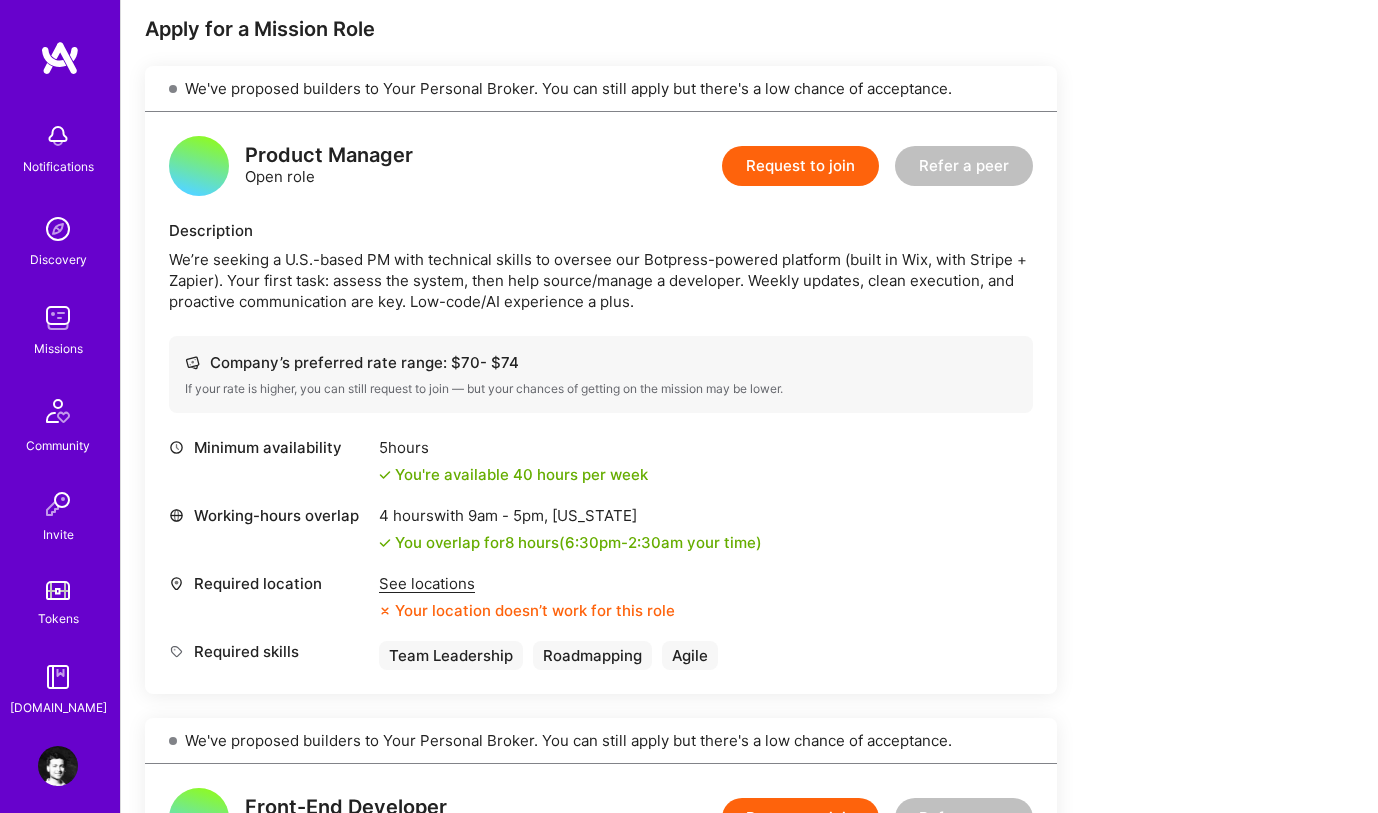 click on "See locations" at bounding box center (527, 583) 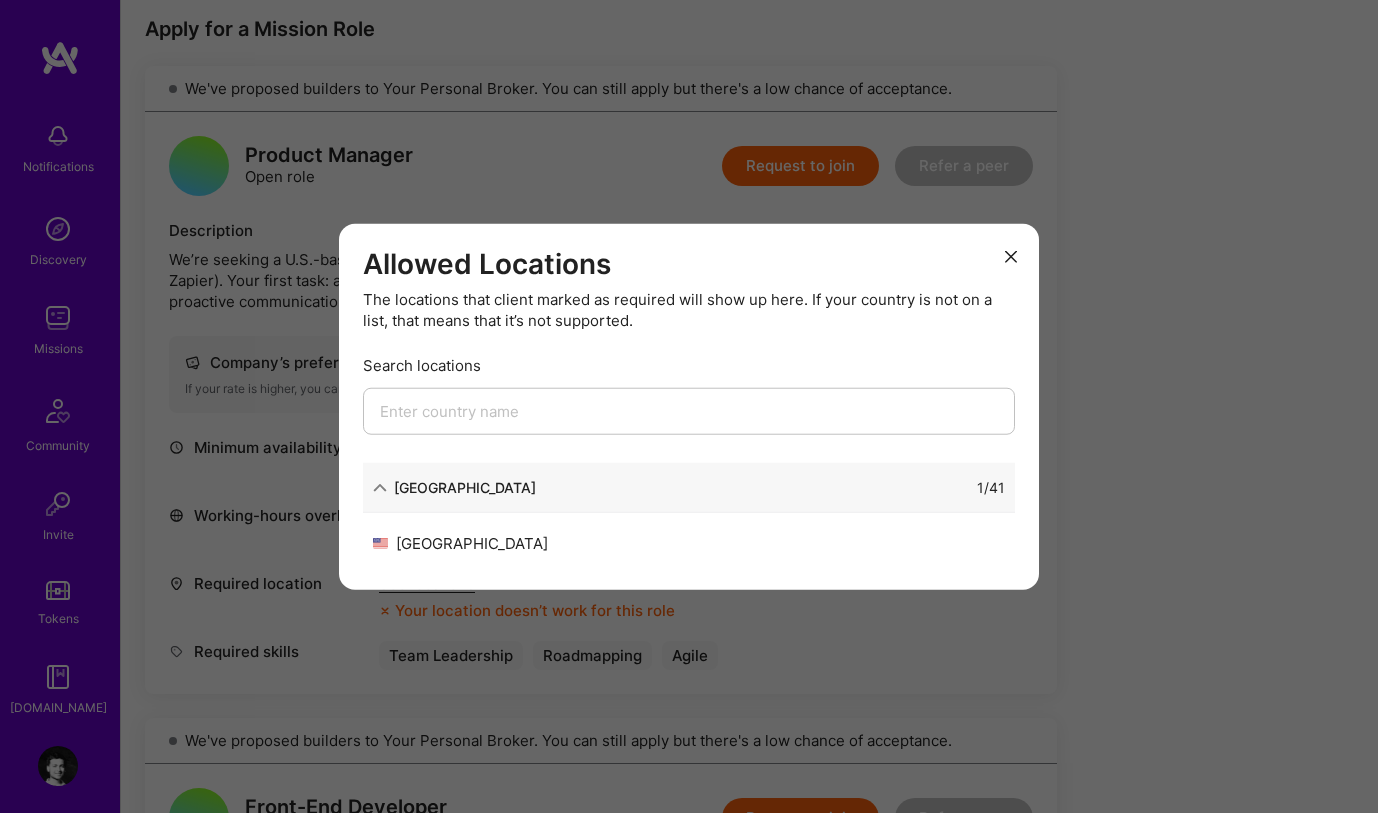 click at bounding box center [1011, 257] 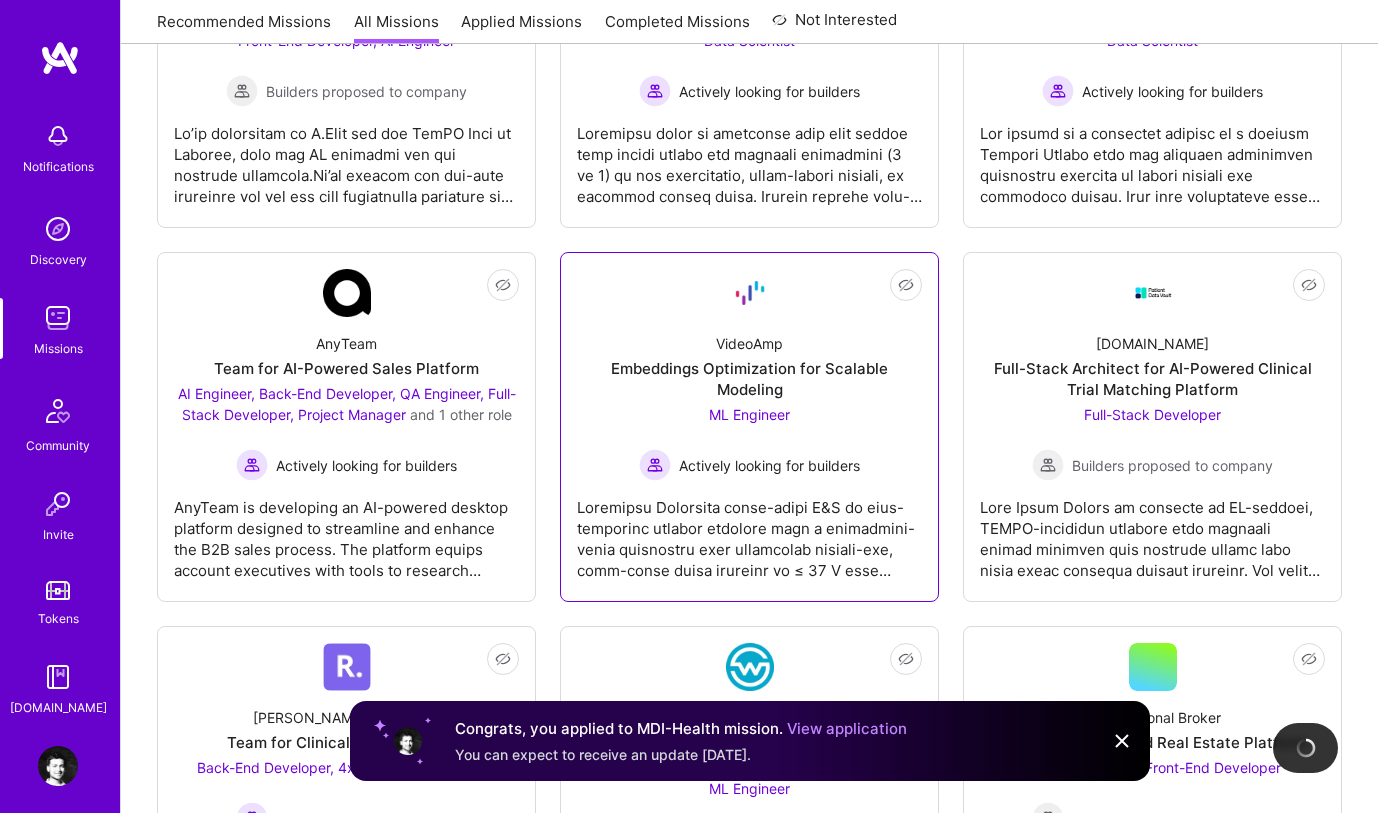 scroll, scrollTop: 1563, scrollLeft: 0, axis: vertical 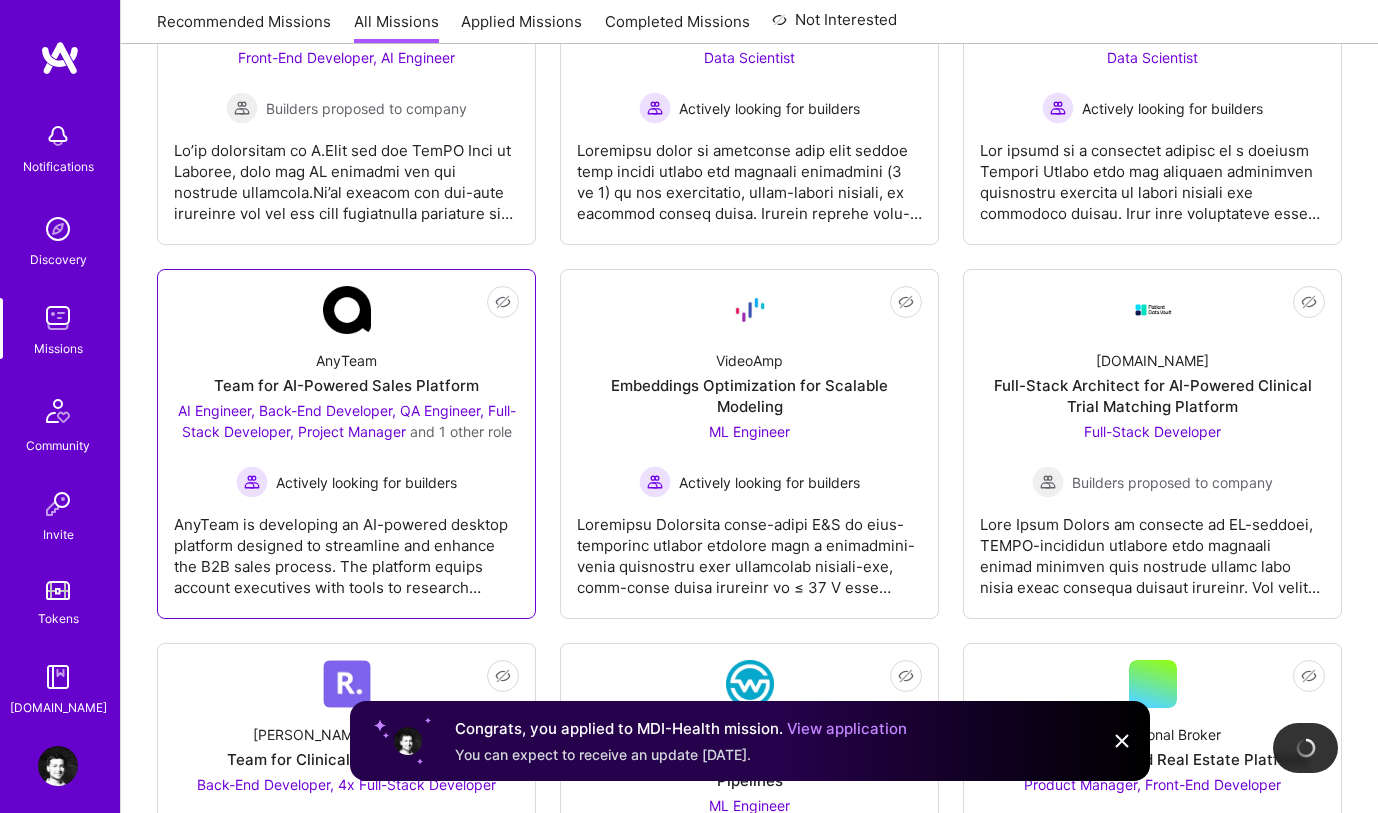 click on "Team for AI-Powered Sales Platform" at bounding box center [346, 385] 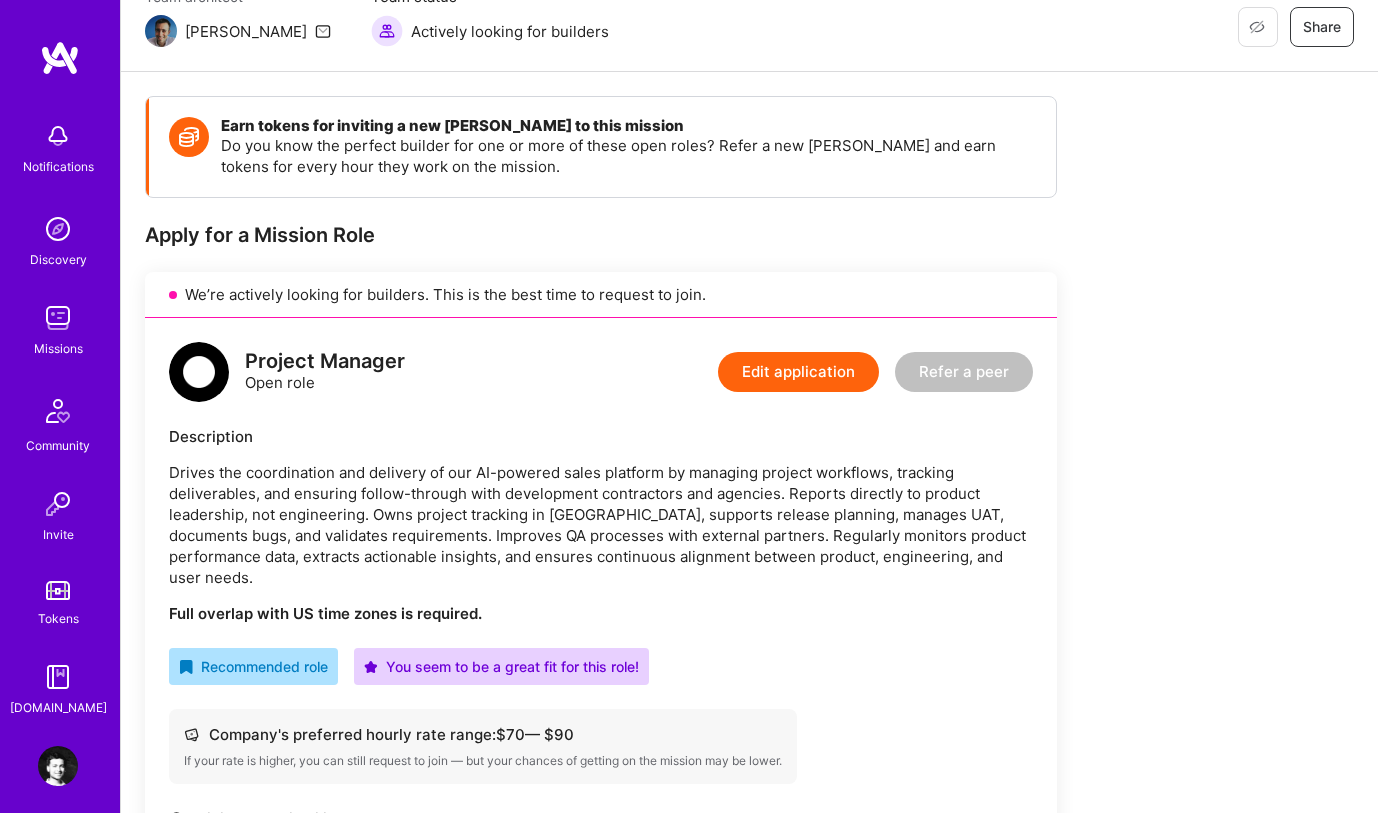scroll, scrollTop: 179, scrollLeft: 0, axis: vertical 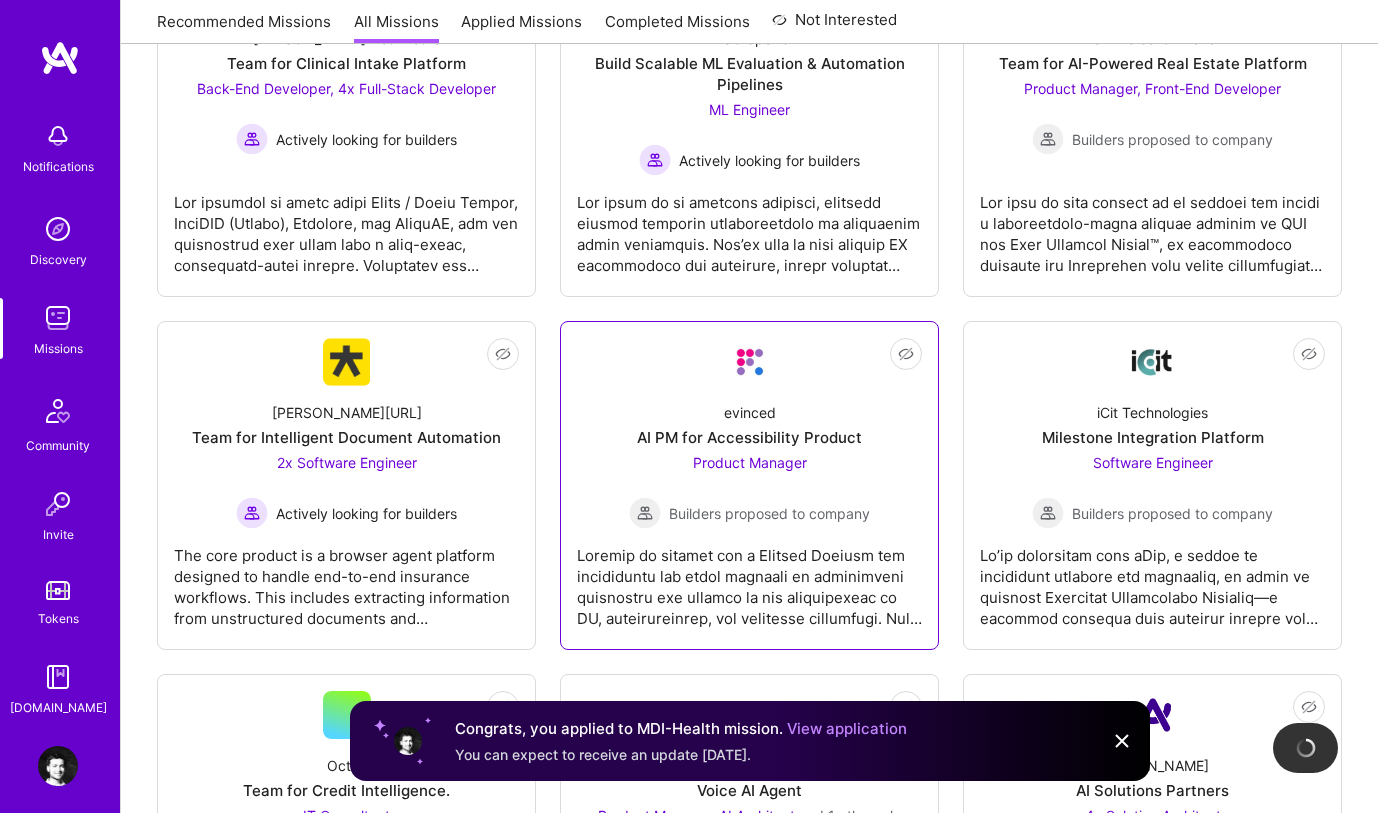 click on "AI PM for Accessibility Product" at bounding box center (749, 437) 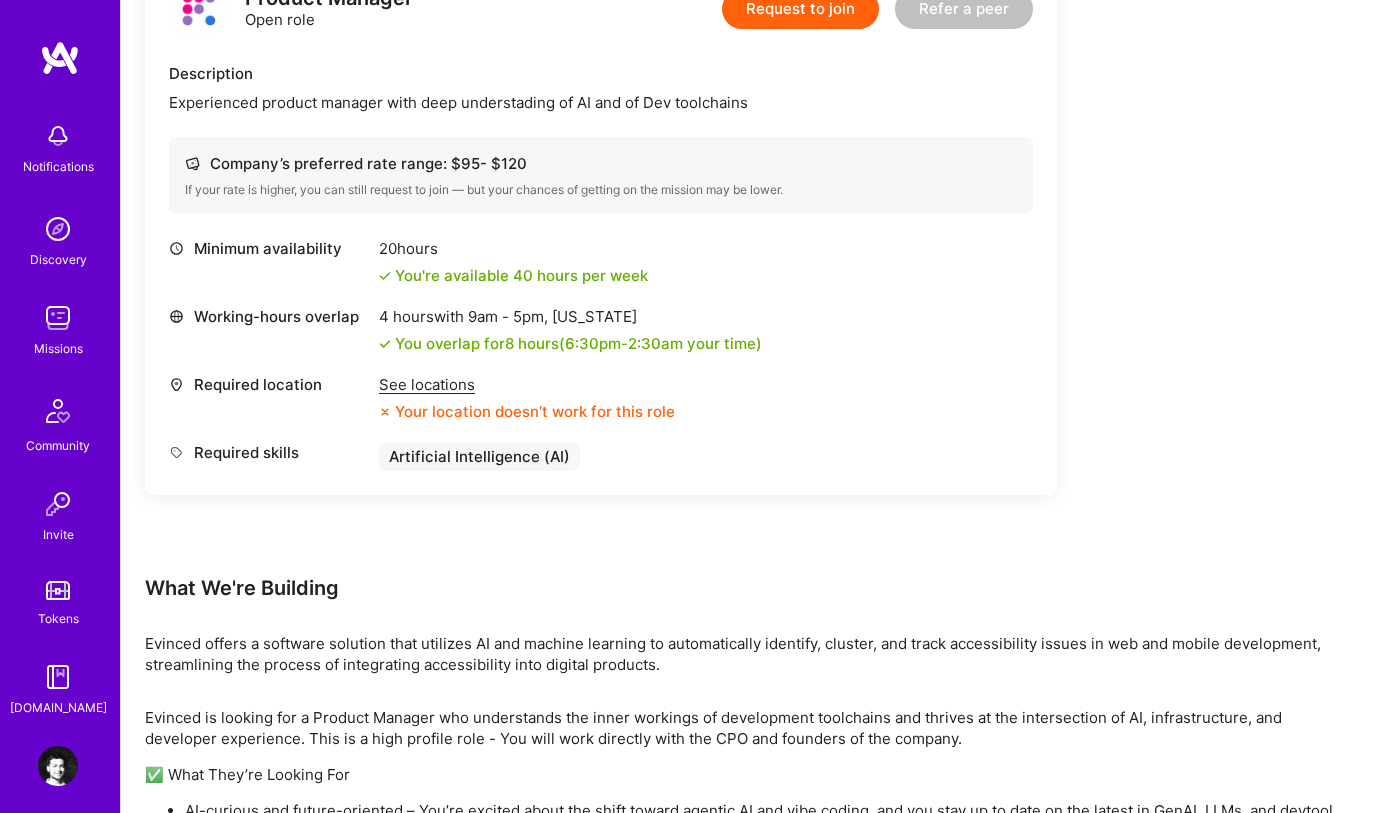 scroll, scrollTop: 561, scrollLeft: 0, axis: vertical 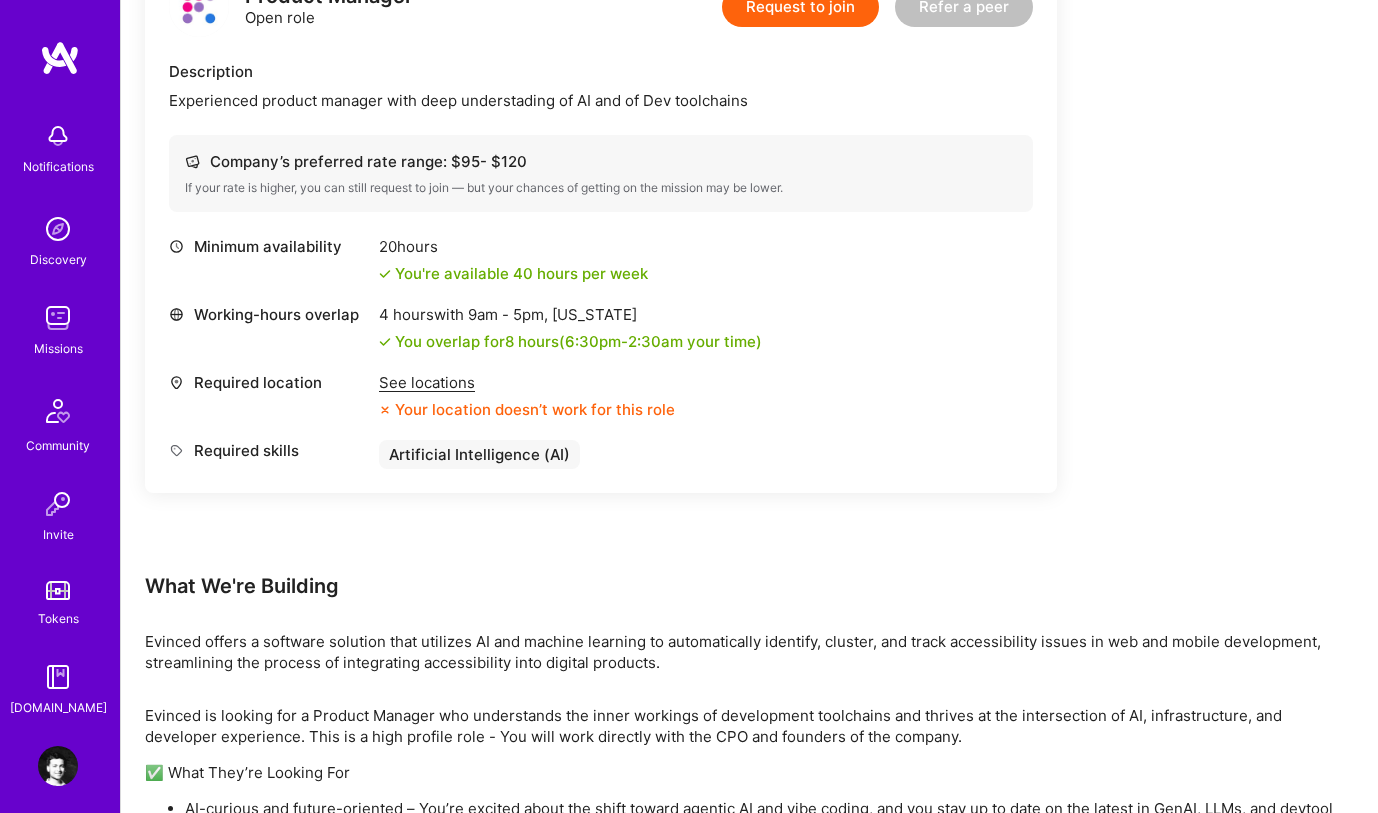 click on "See locations" at bounding box center (527, 382) 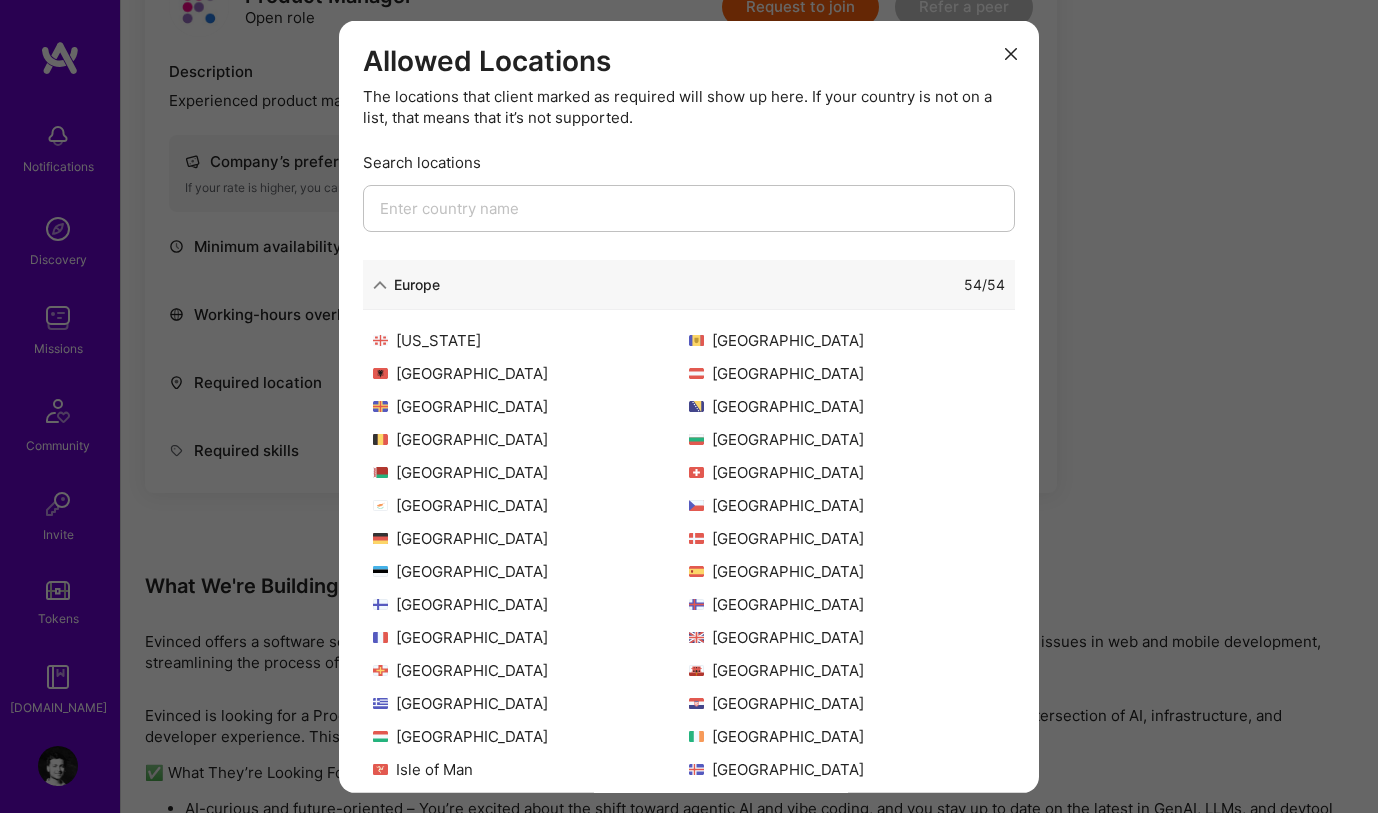 click on "Europe" at bounding box center [417, 284] 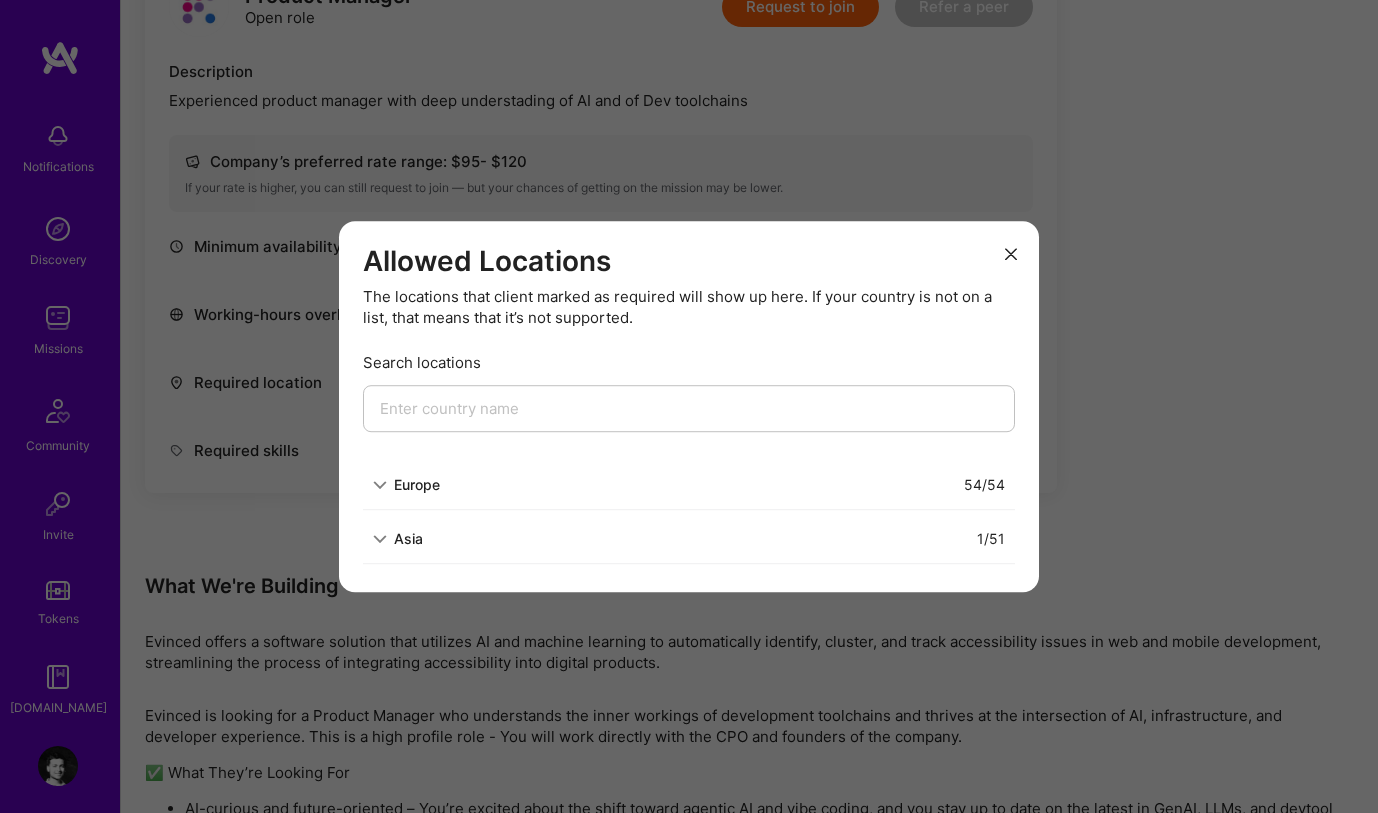 click on "Allowed Locations The locations that client marked as required will show up here. If your country is not on a list, that means that it’s not supported. Search locations [GEOGRAPHIC_DATA] 54 / 54 [GEOGRAPHIC_DATA] 1 / 51" at bounding box center [689, 407] 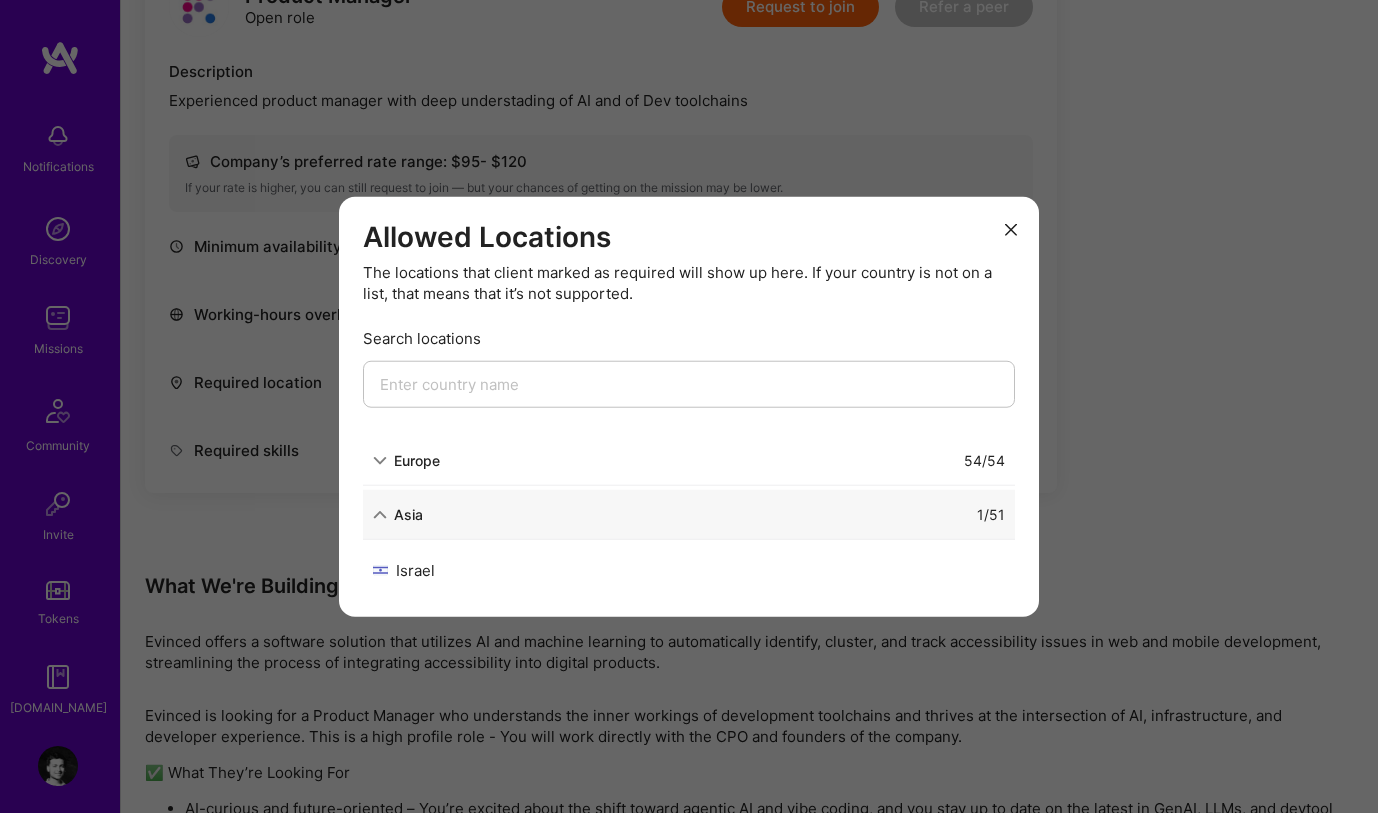 click at bounding box center [1011, 228] 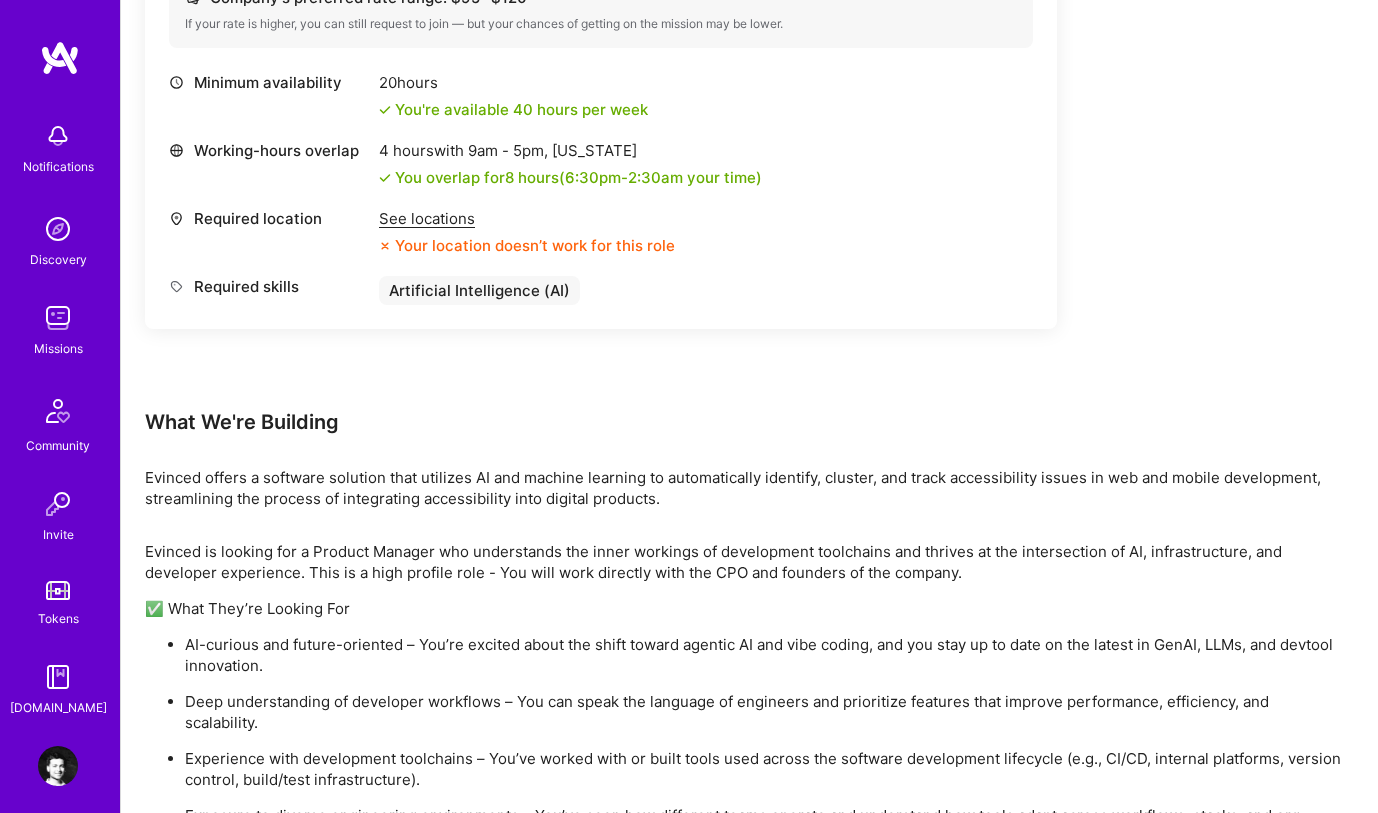 scroll, scrollTop: 730, scrollLeft: 0, axis: vertical 